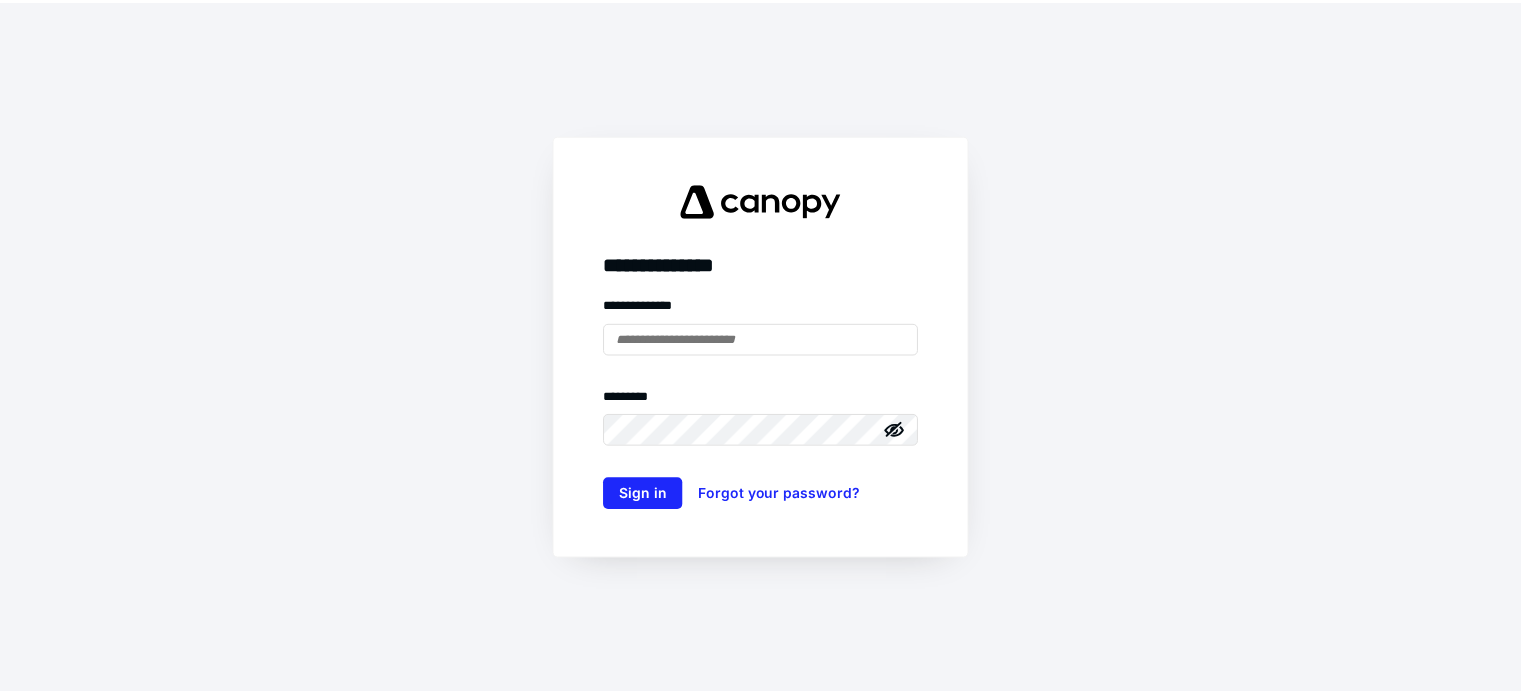 scroll, scrollTop: 0, scrollLeft: 0, axis: both 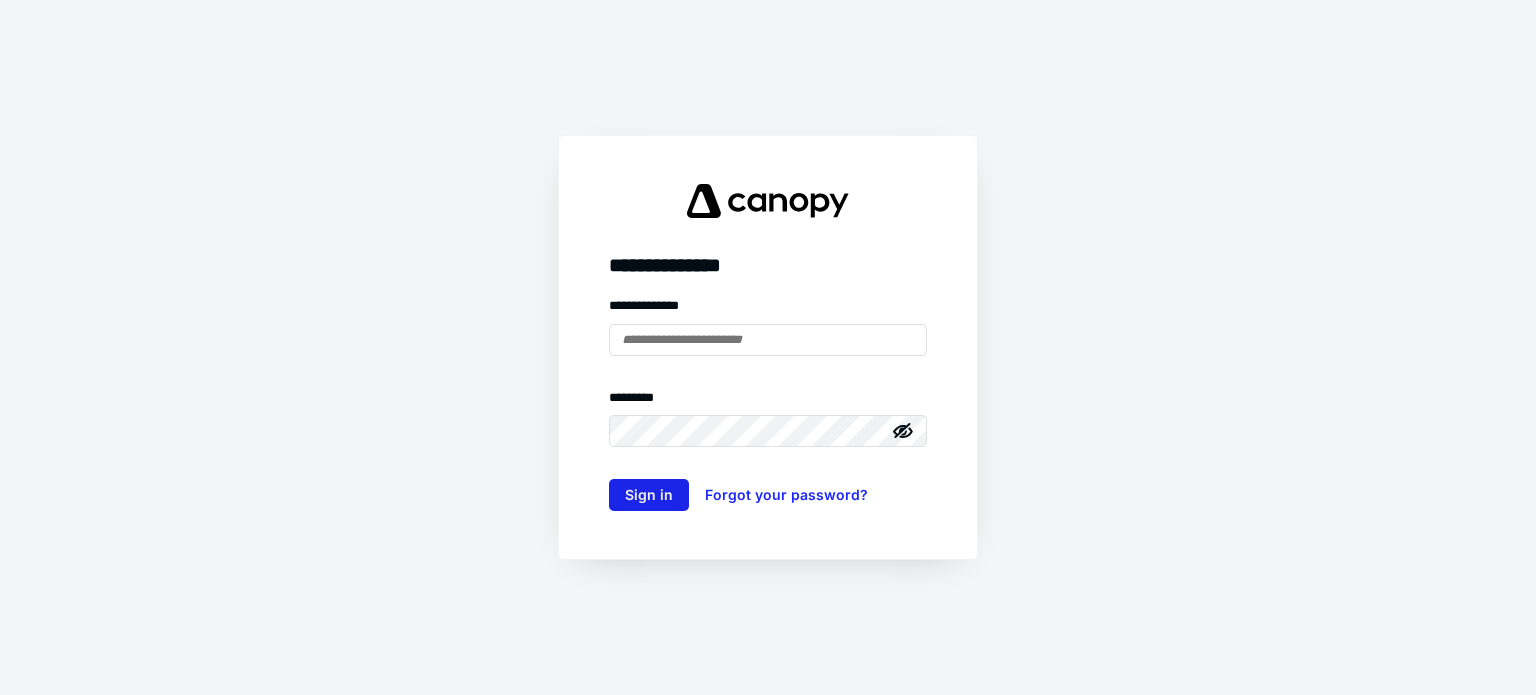 type on "**********" 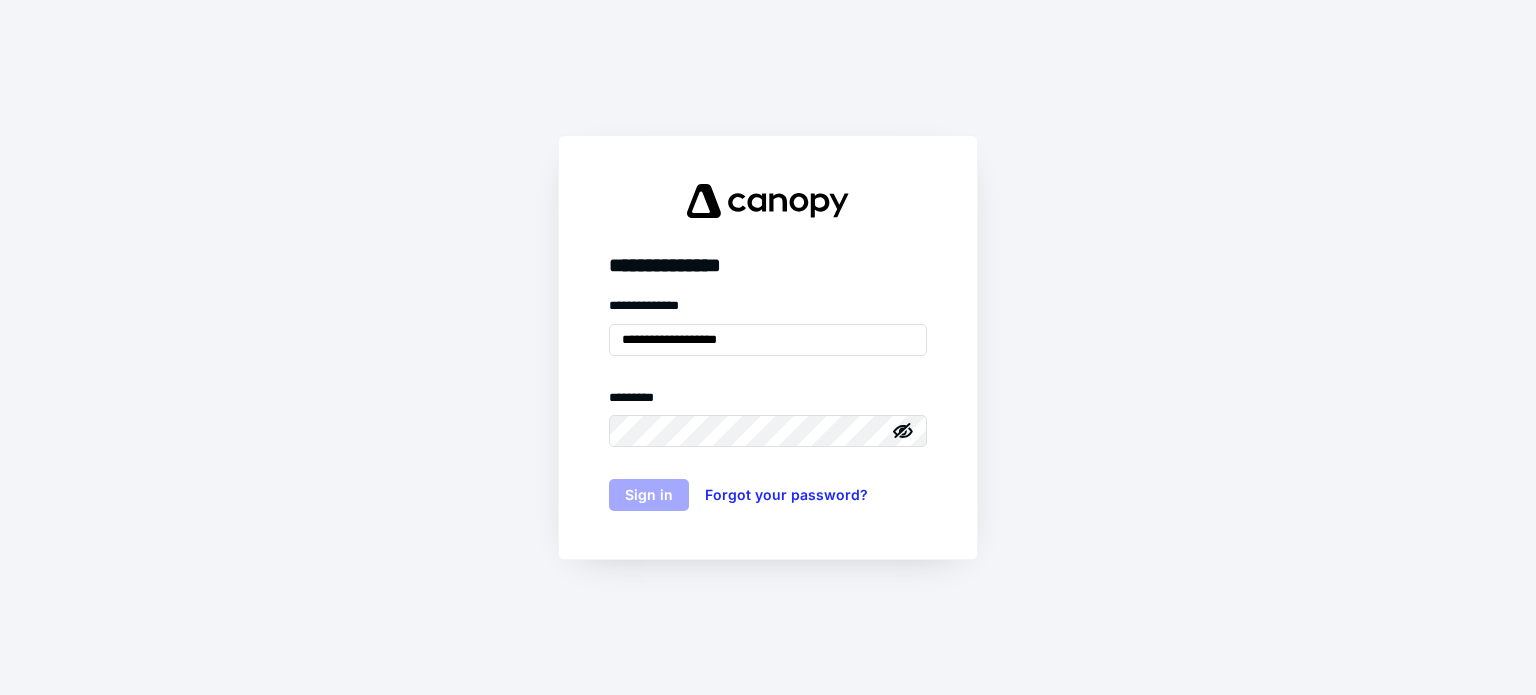click on "Sign in" at bounding box center (649, 495) 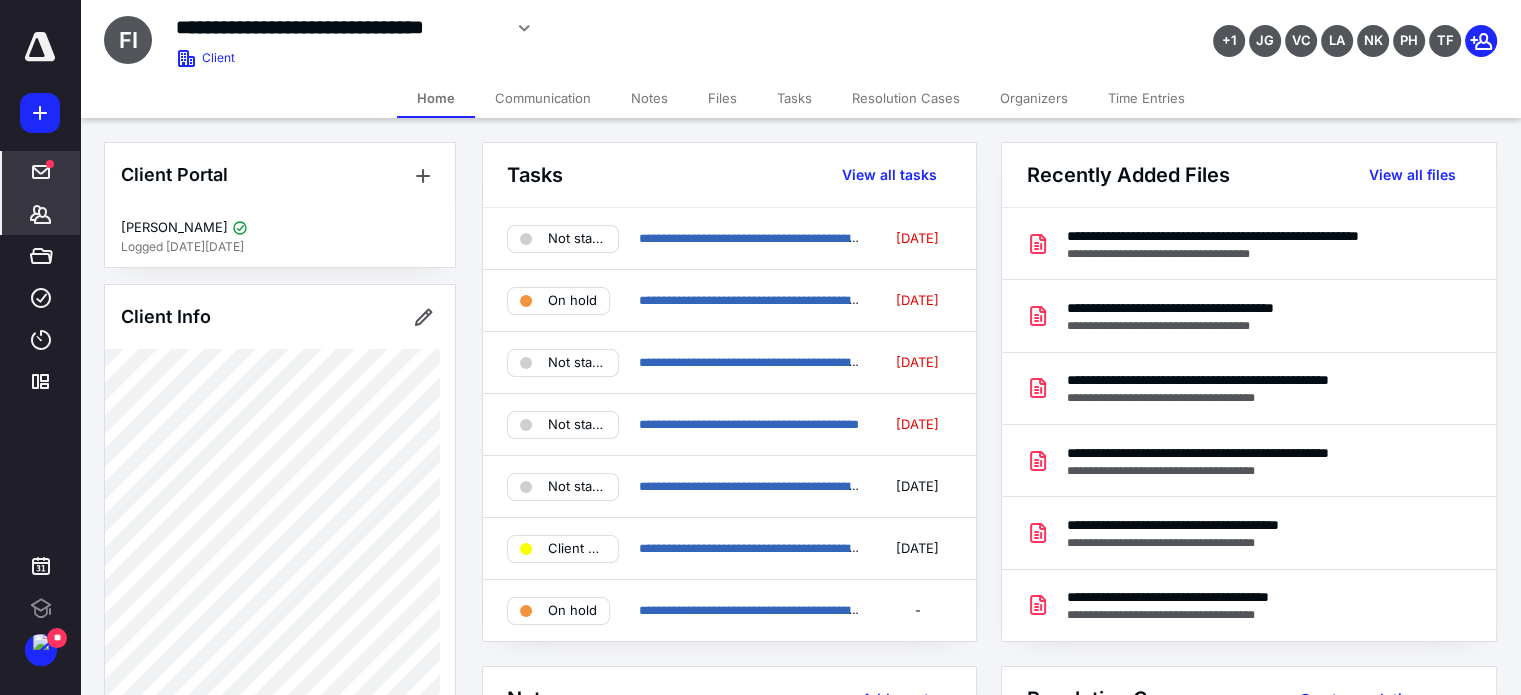 scroll, scrollTop: 0, scrollLeft: 0, axis: both 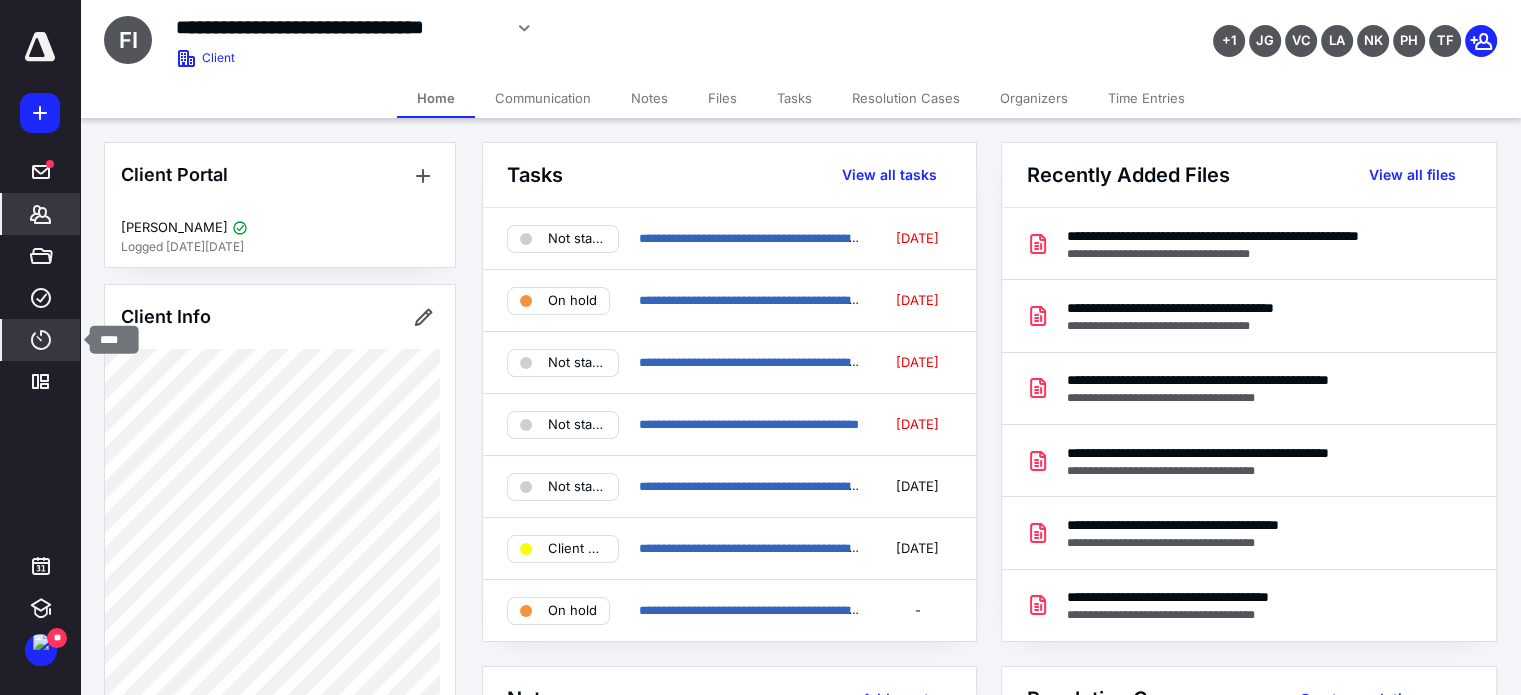 click 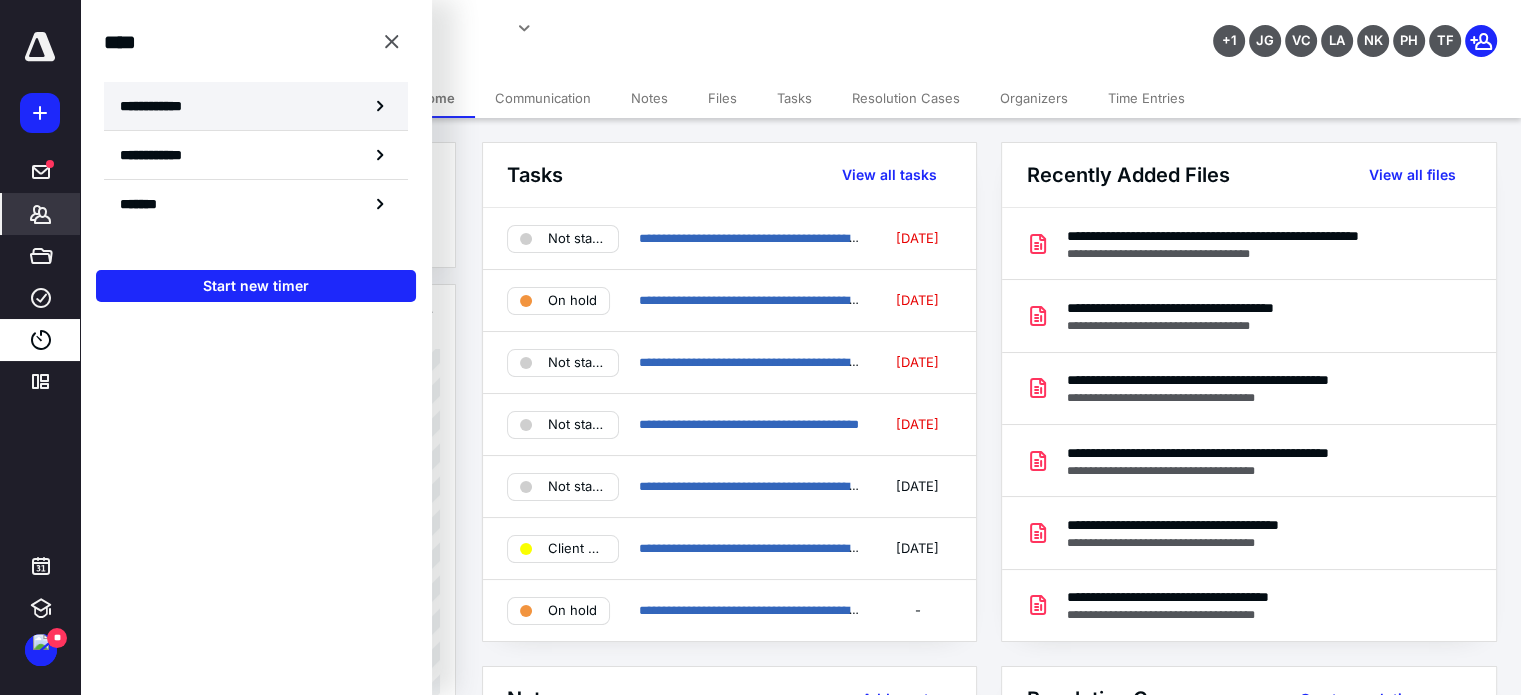 click on "**********" at bounding box center [162, 106] 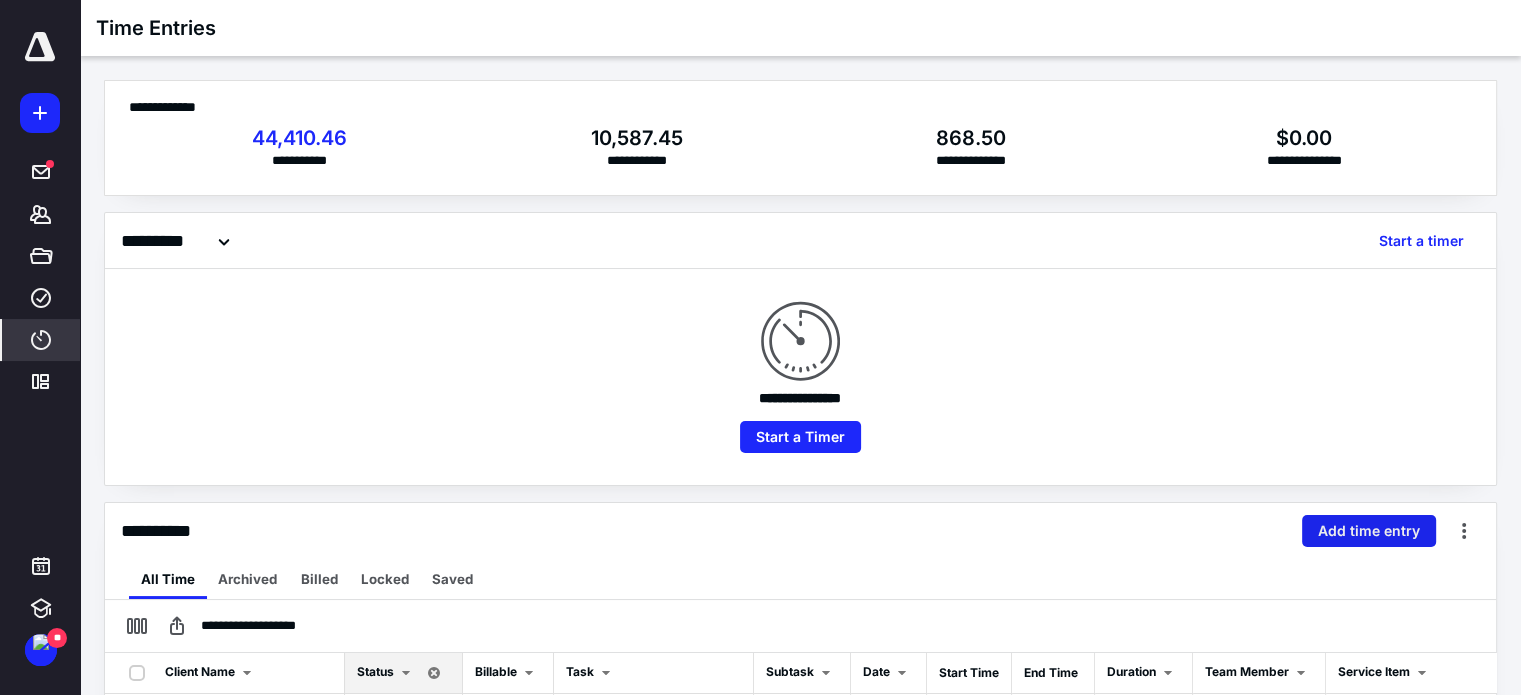 click on "Add time entry" at bounding box center (1369, 531) 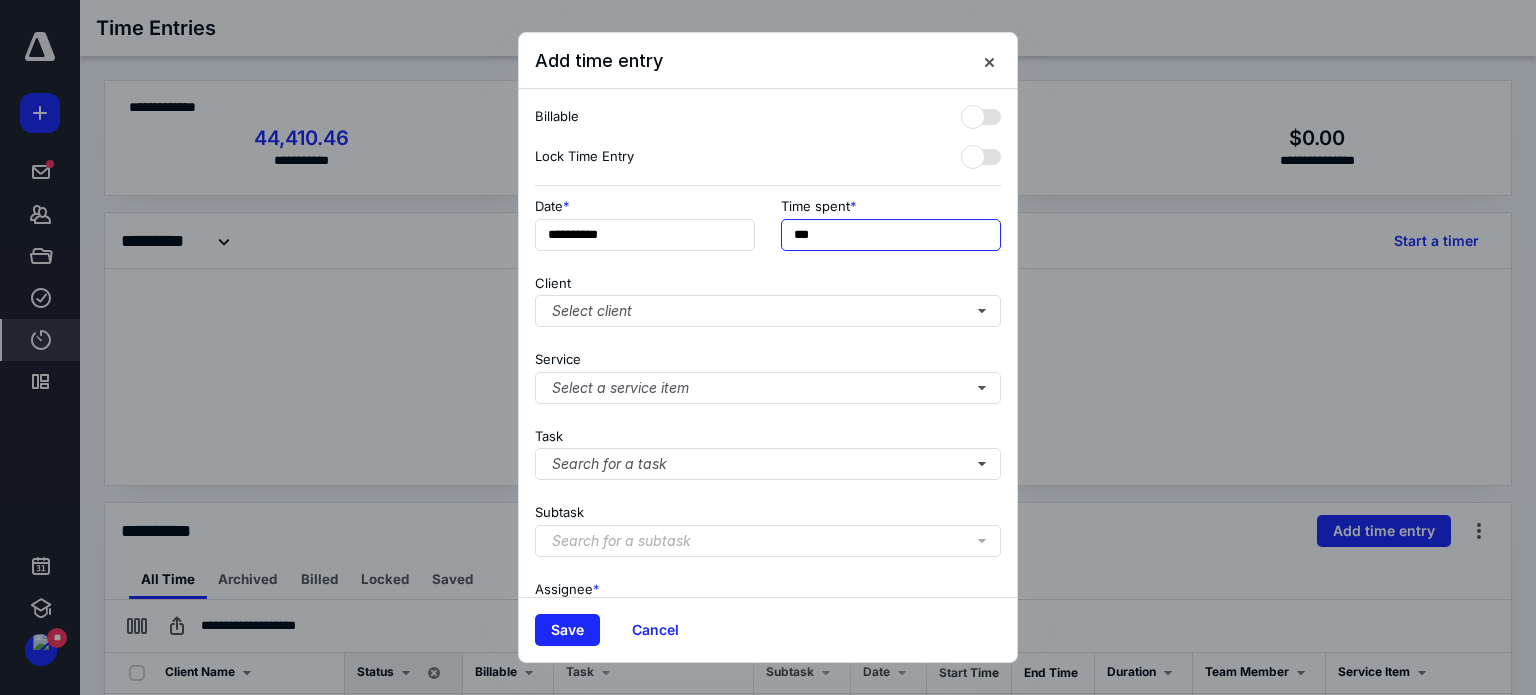 drag, startPoint x: 836, startPoint y: 234, endPoint x: 777, endPoint y: 234, distance: 59 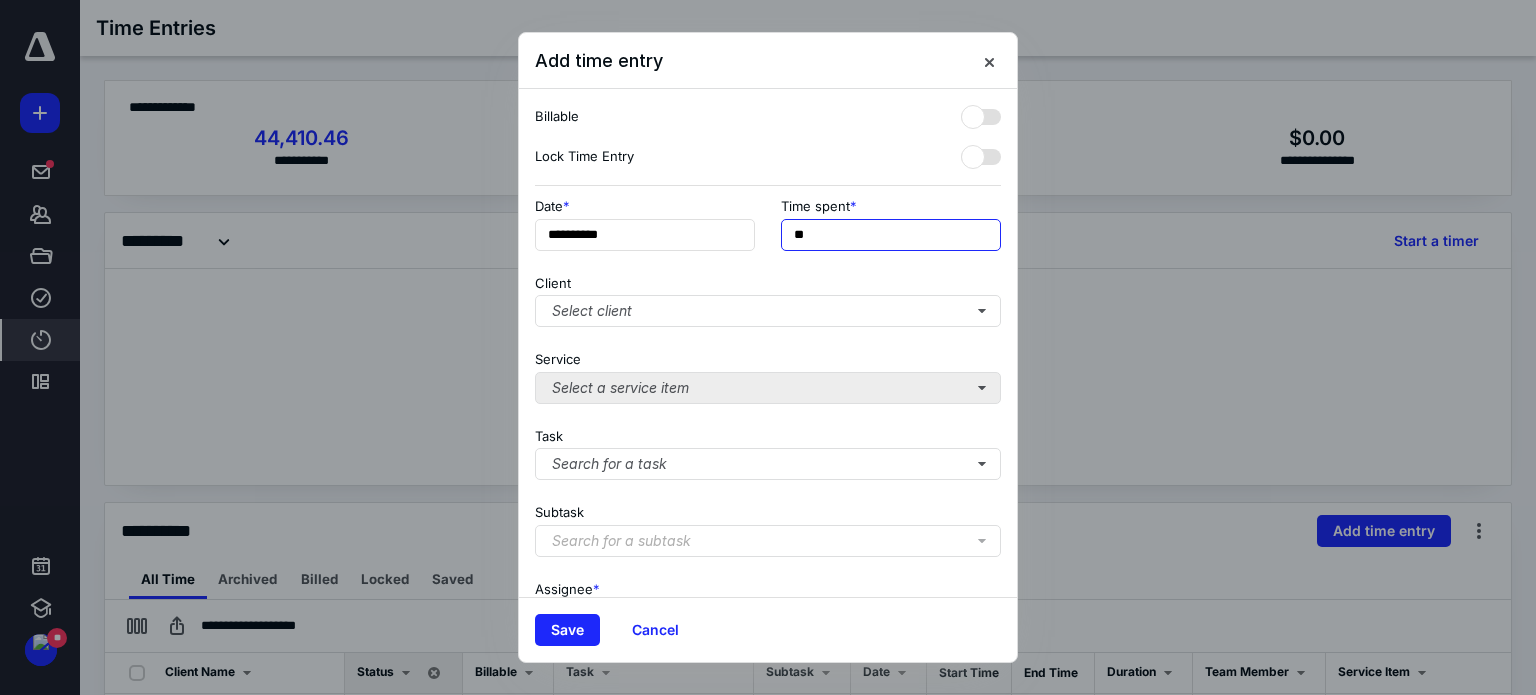 type on "******" 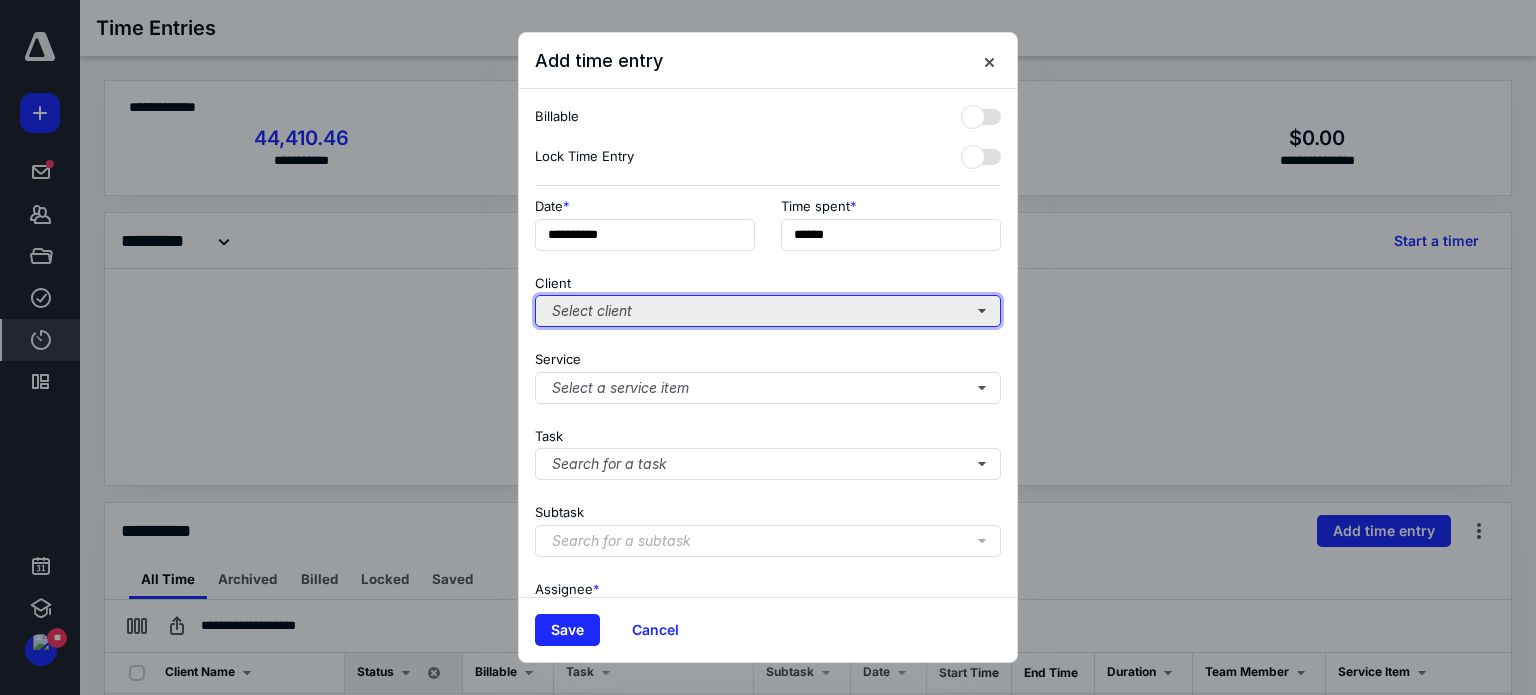 click on "Select client" at bounding box center (768, 311) 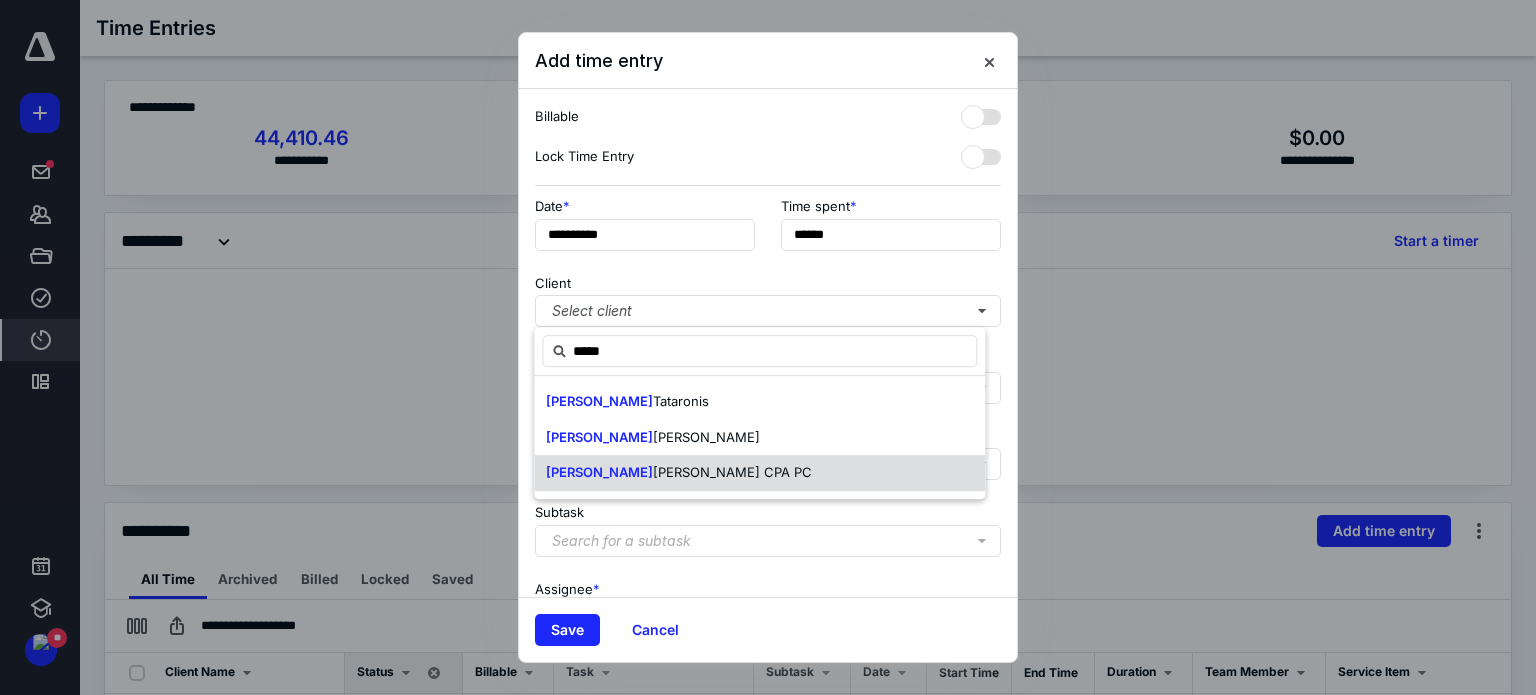click on "[PERSON_NAME] CPA PC" at bounding box center [732, 472] 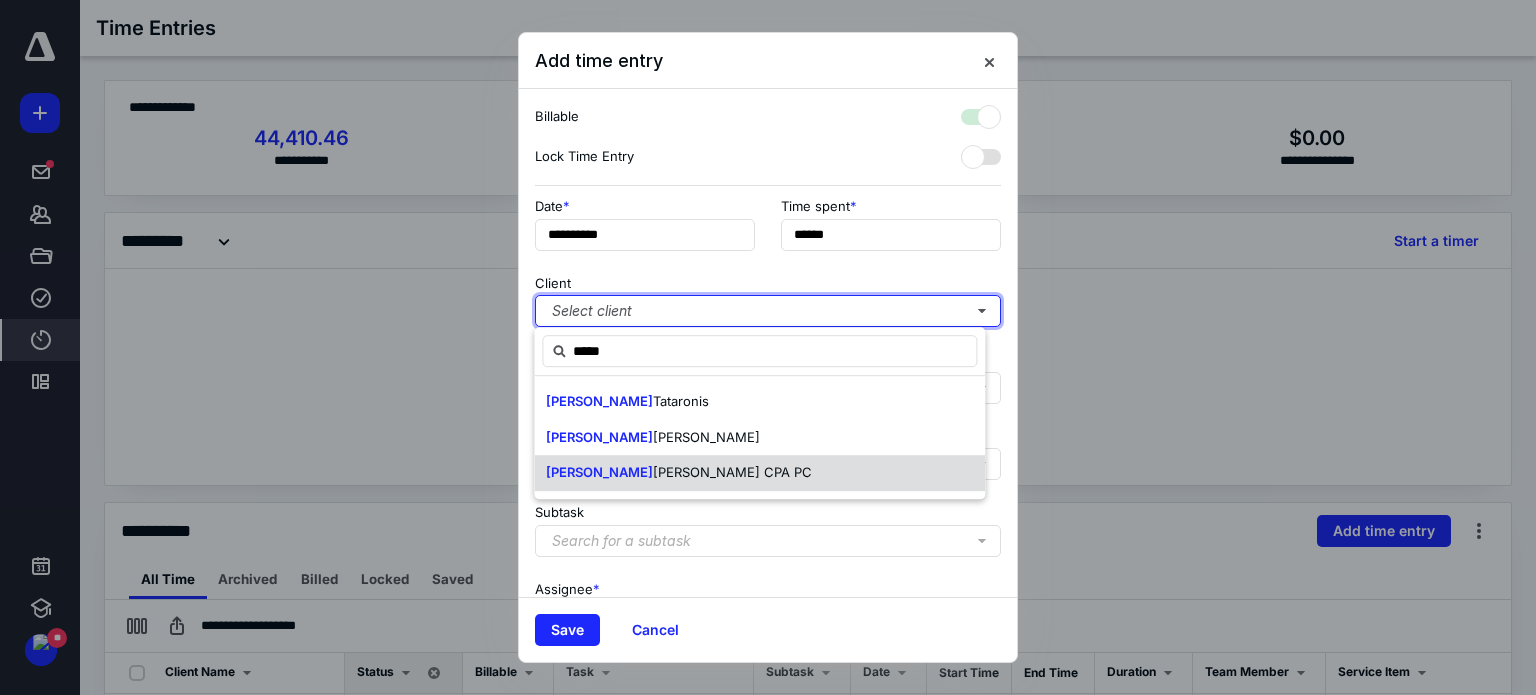 checkbox on "true" 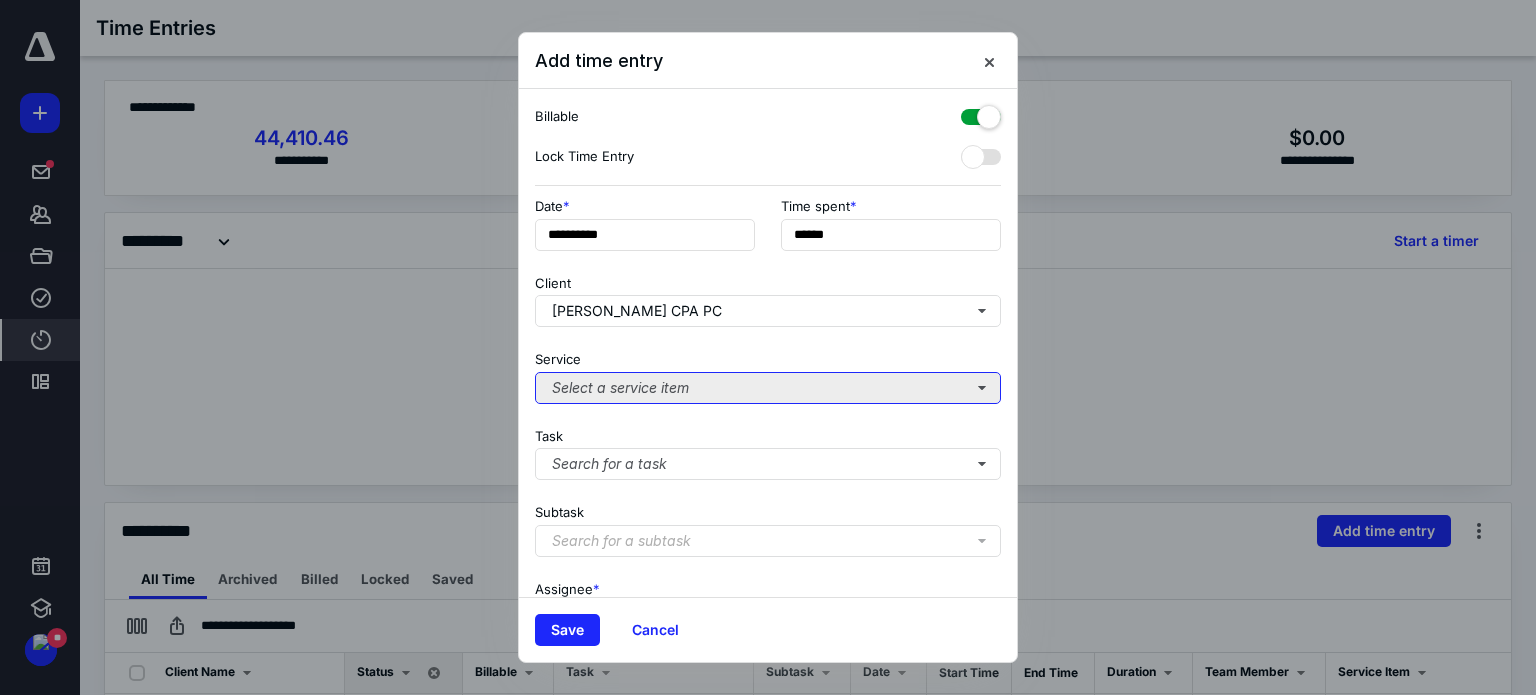 click on "Select a service item" at bounding box center [768, 388] 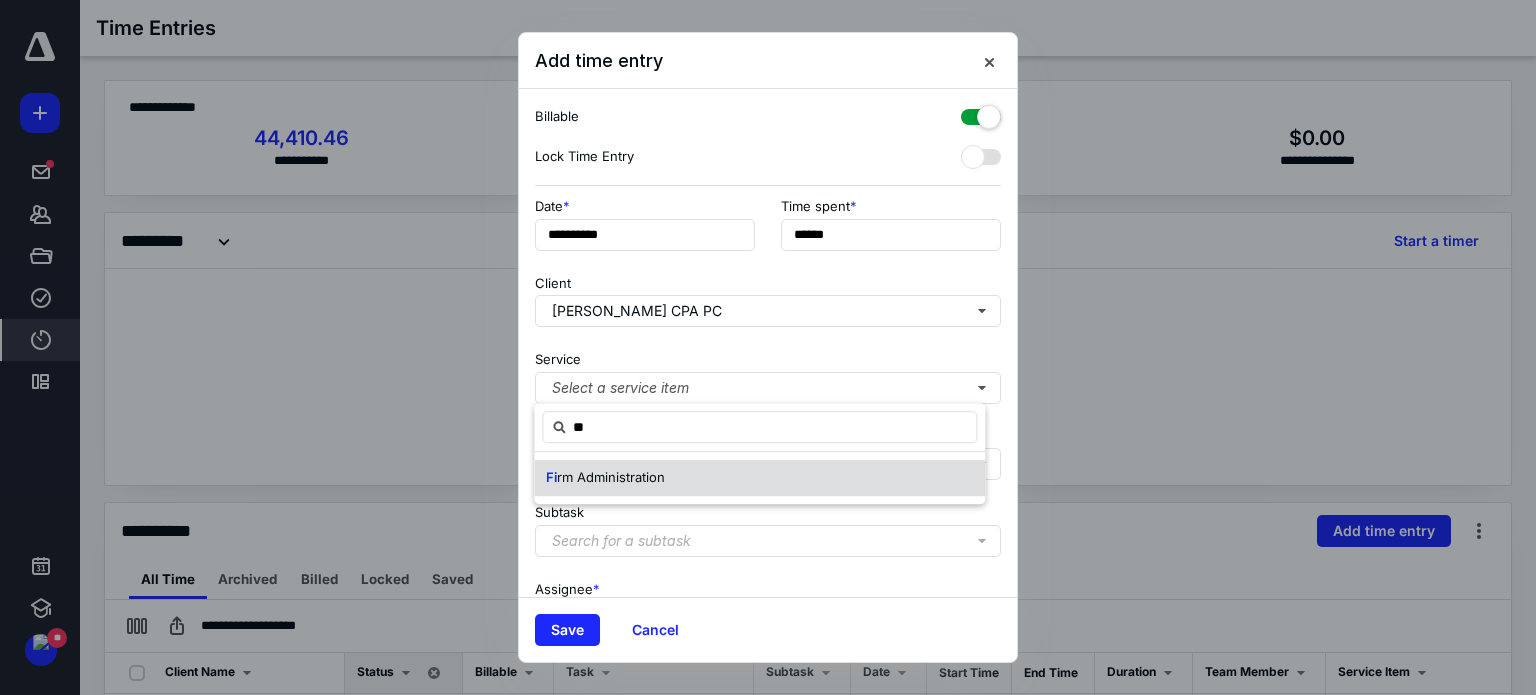 click on "rm Administration" at bounding box center (611, 477) 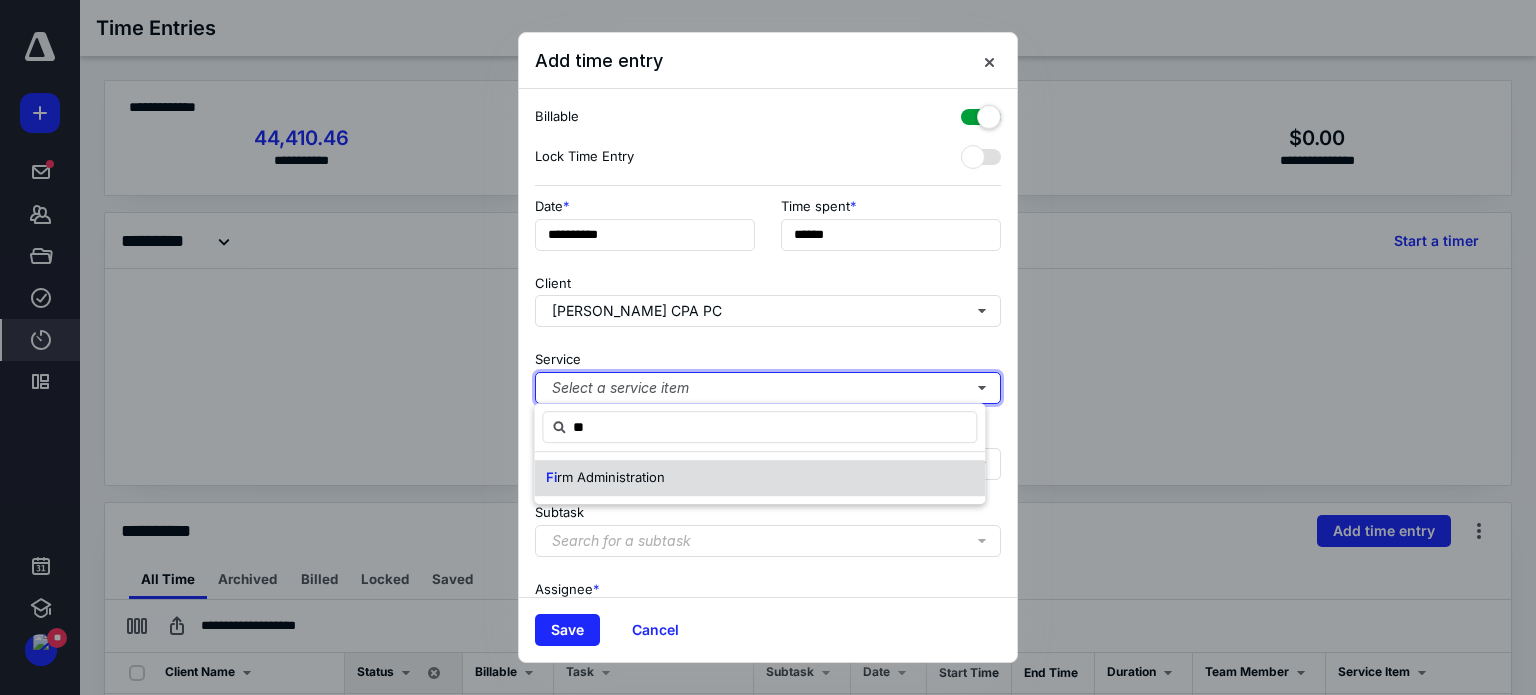 type 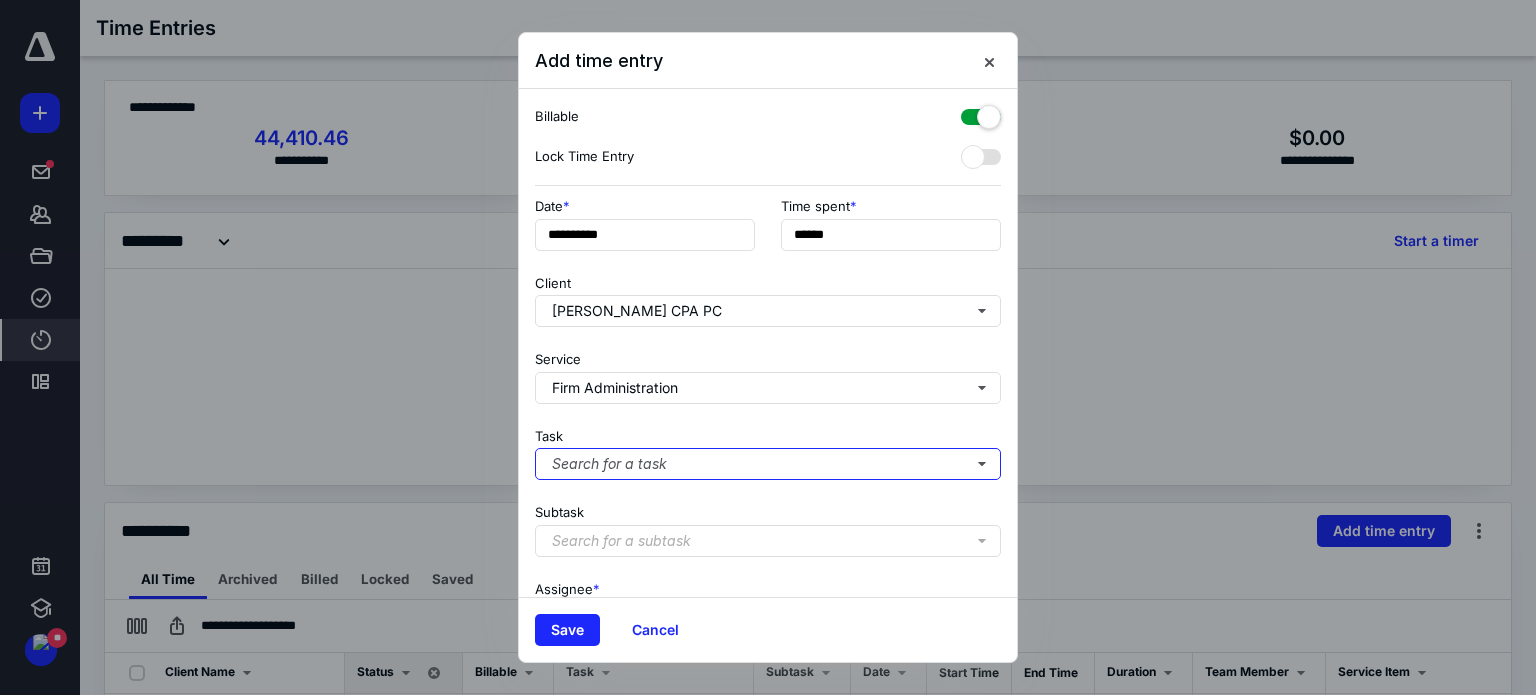 click on "Search for a task" at bounding box center (768, 464) 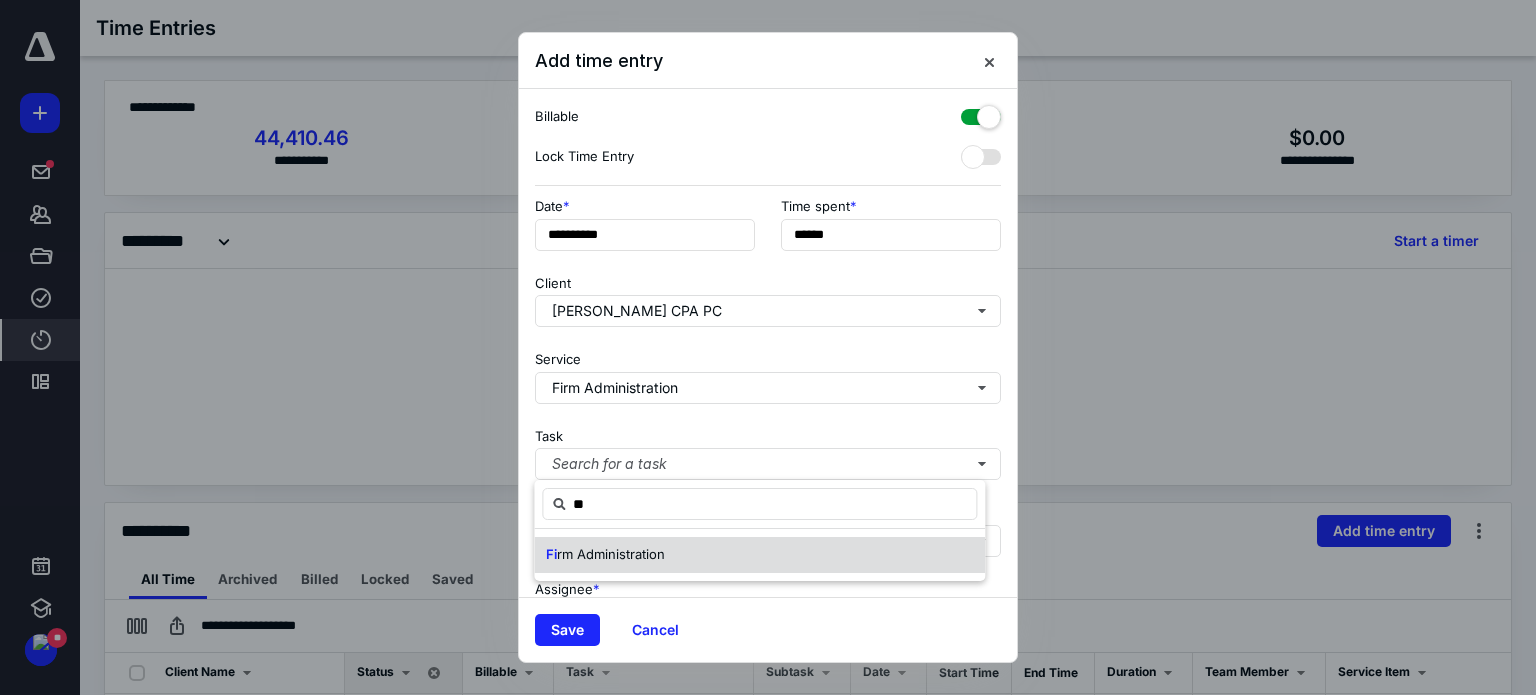 click on "rm Administration" at bounding box center [611, 554] 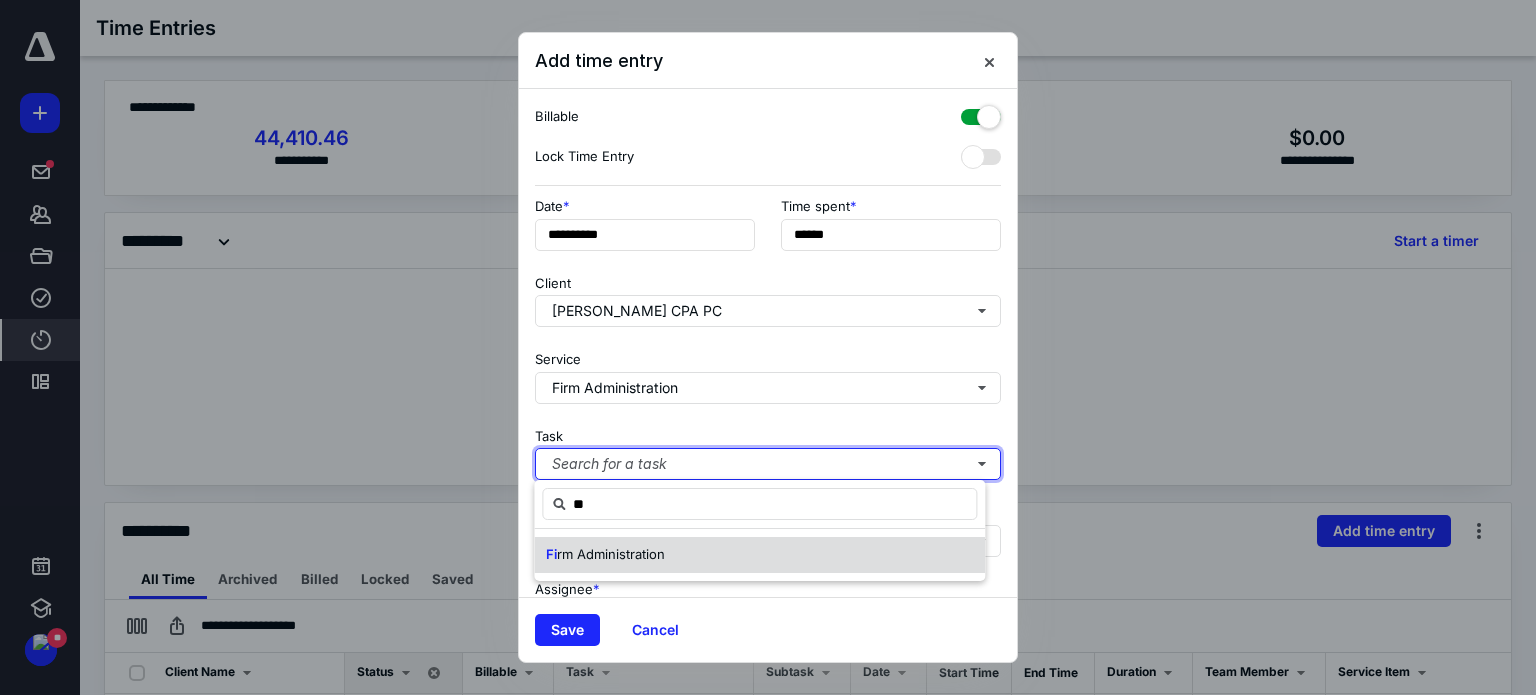 type 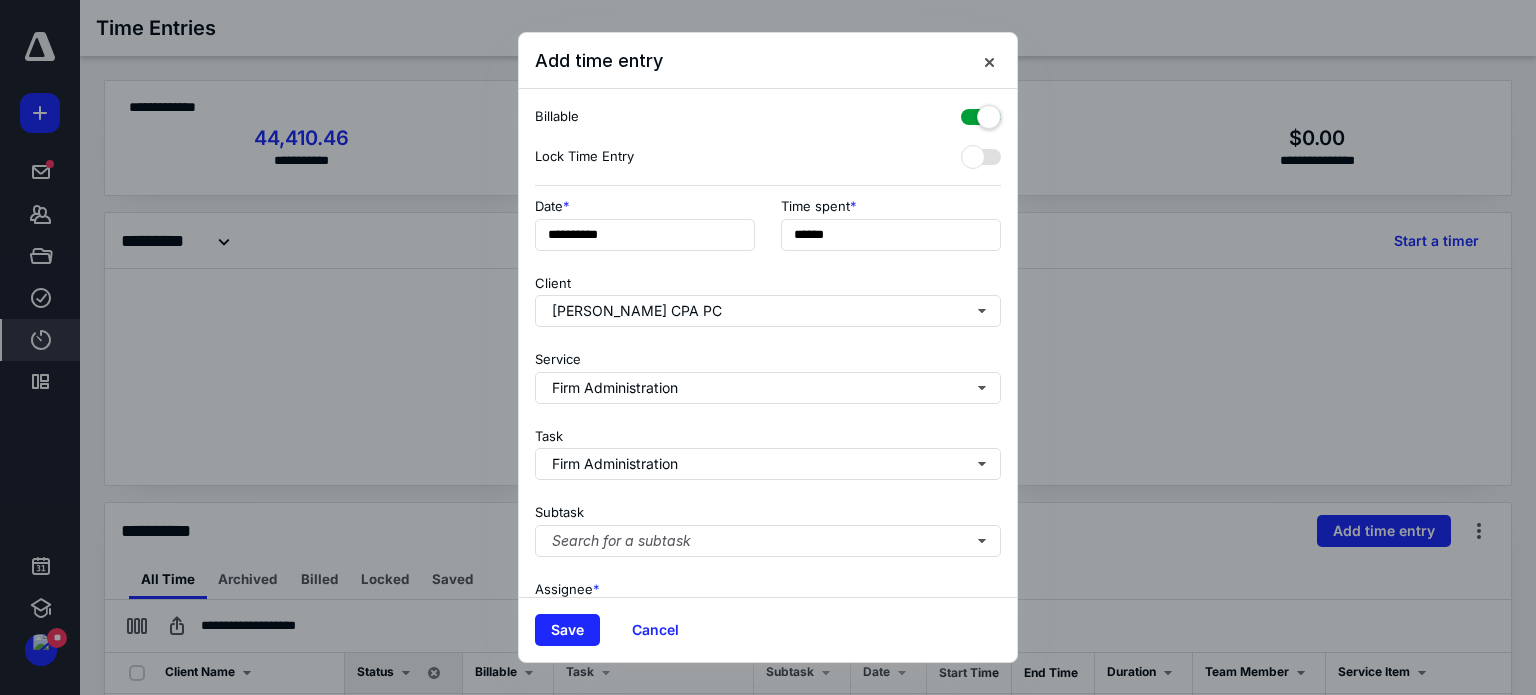 click at bounding box center [981, 113] 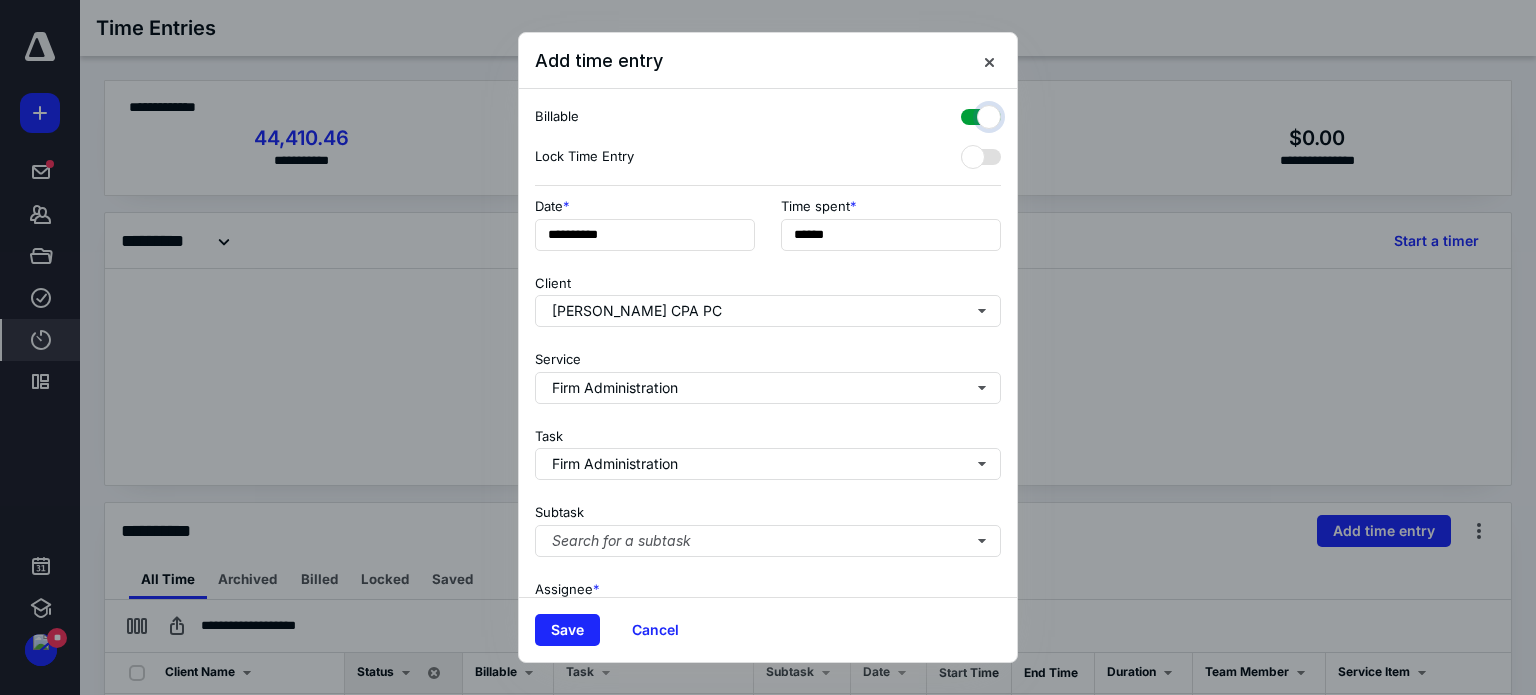 click at bounding box center (971, 114) 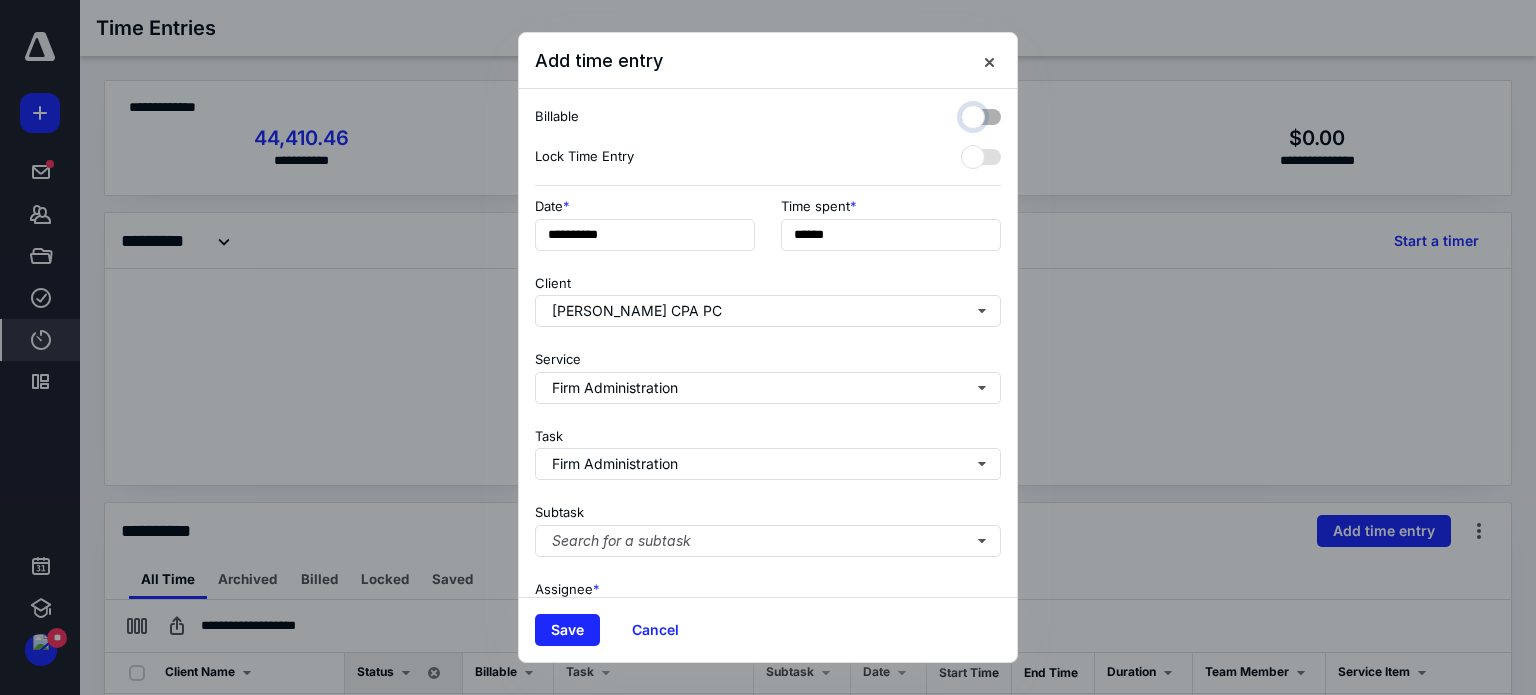 checkbox on "false" 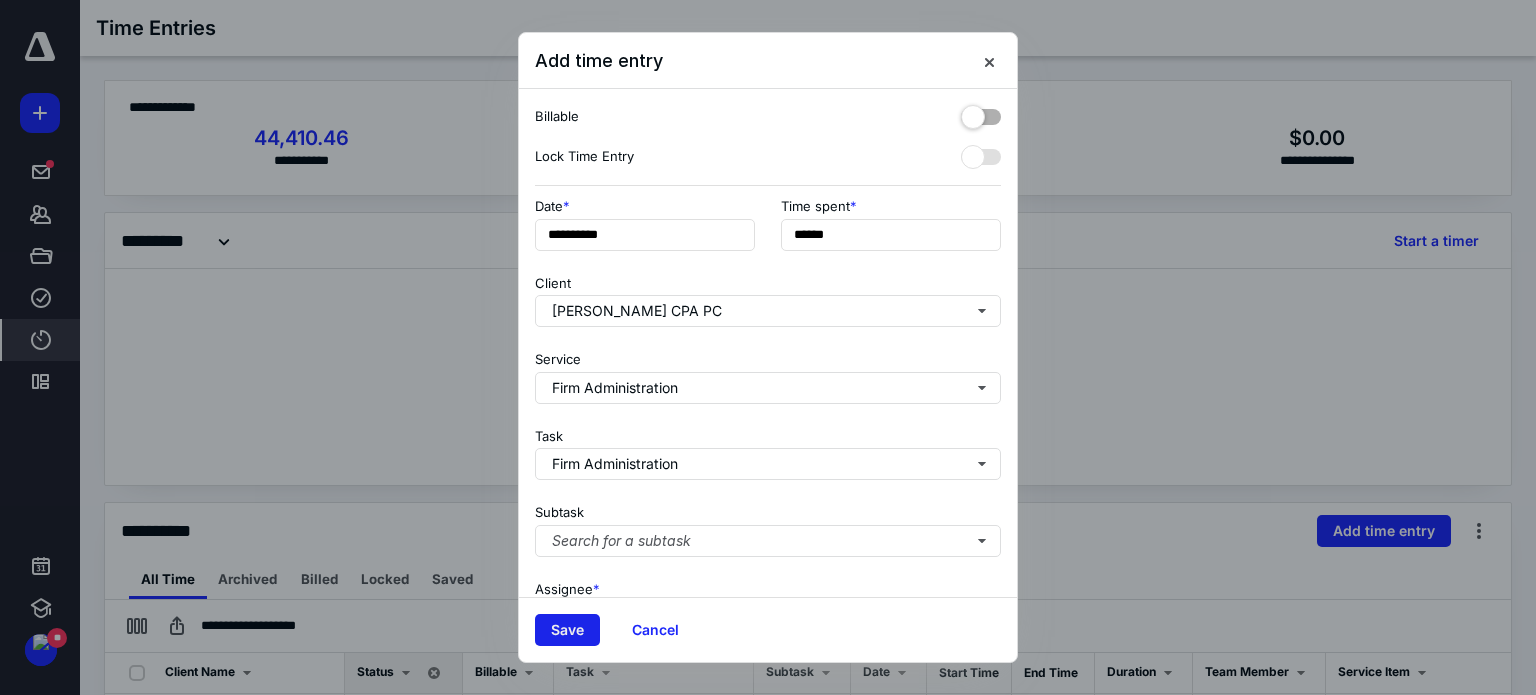 click on "Save" at bounding box center (567, 630) 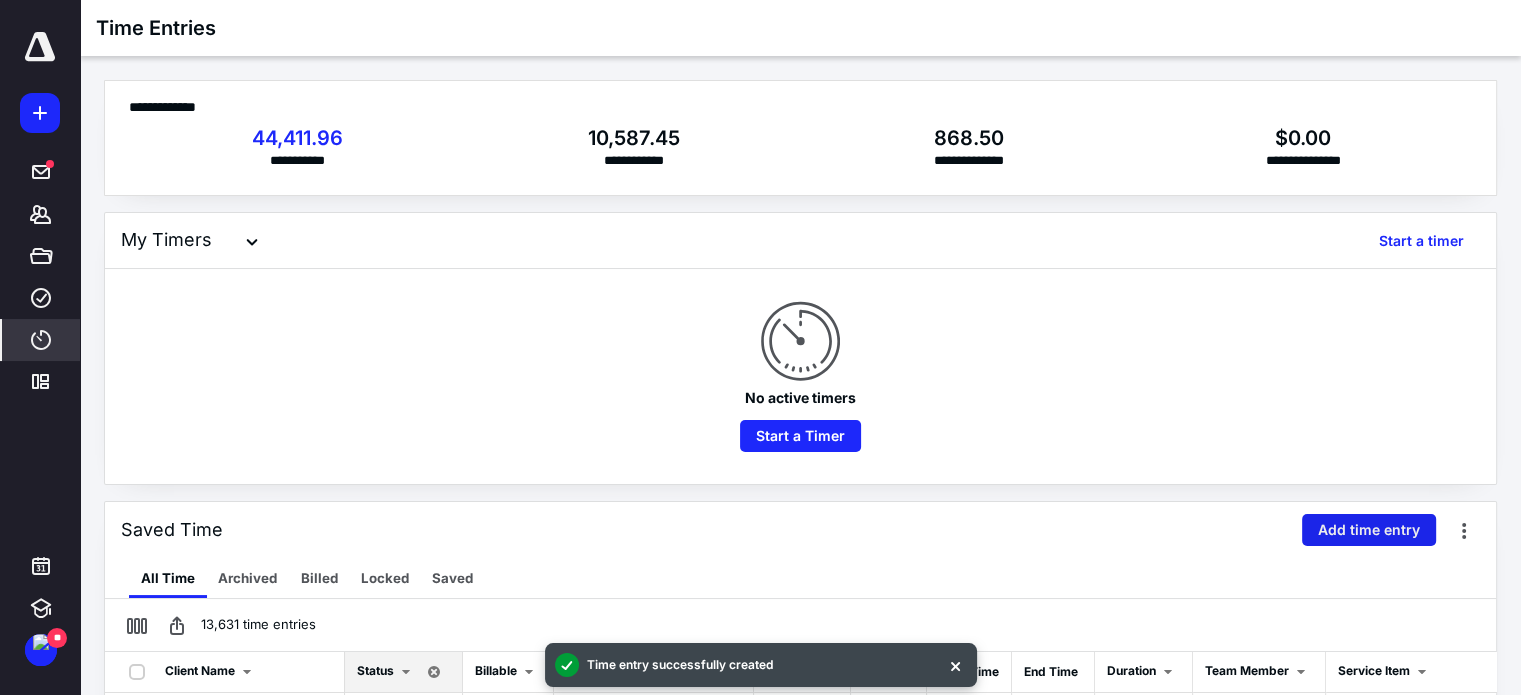click on "Add time entry" at bounding box center (1369, 530) 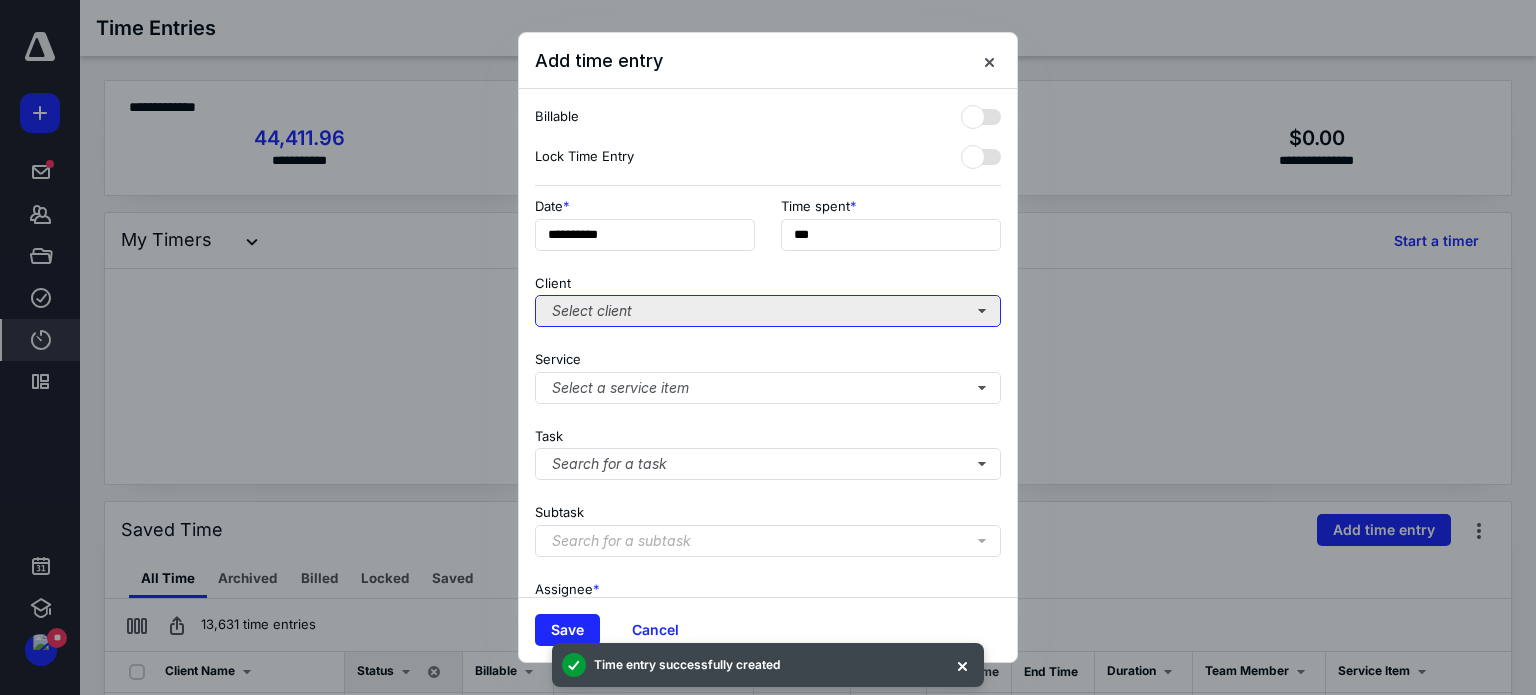 click on "Select client" at bounding box center [768, 311] 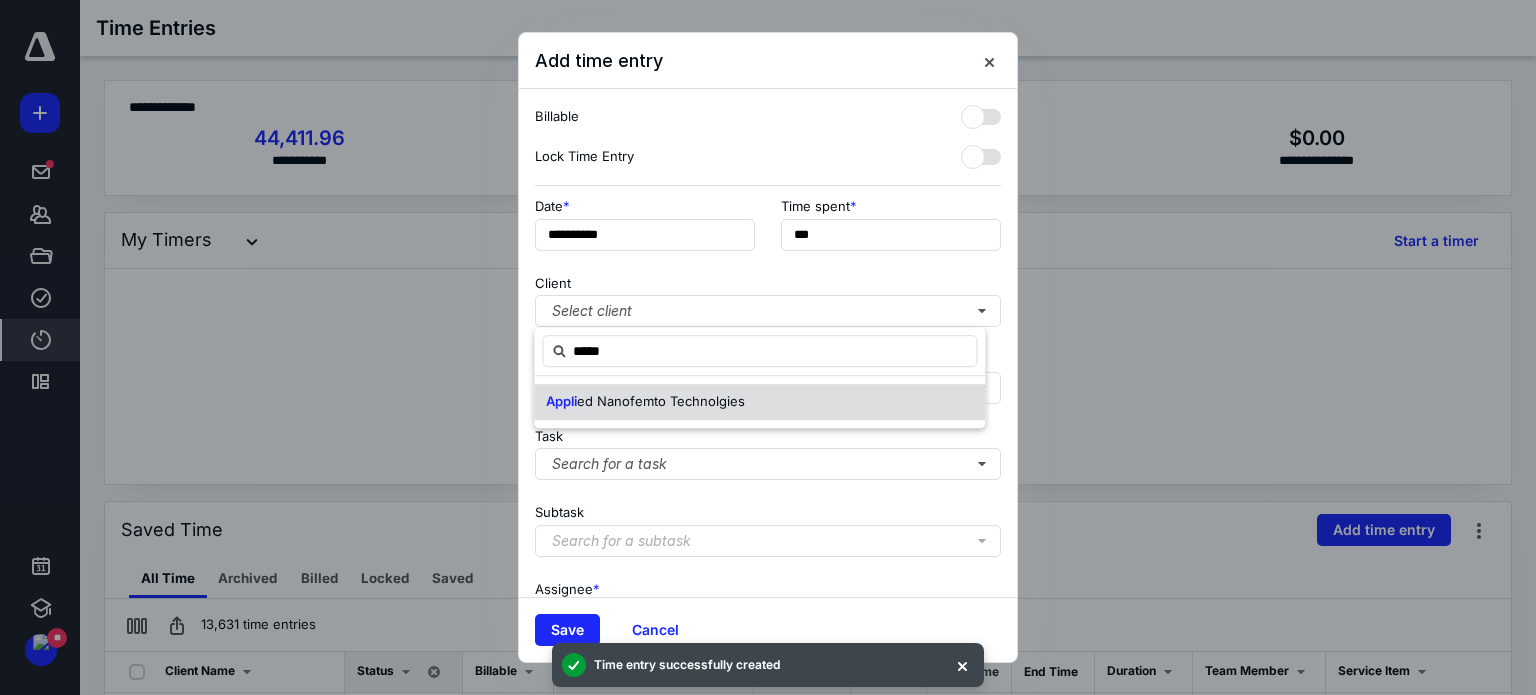 click on "Appli ed Nanofemto Technolgies" at bounding box center [759, 402] 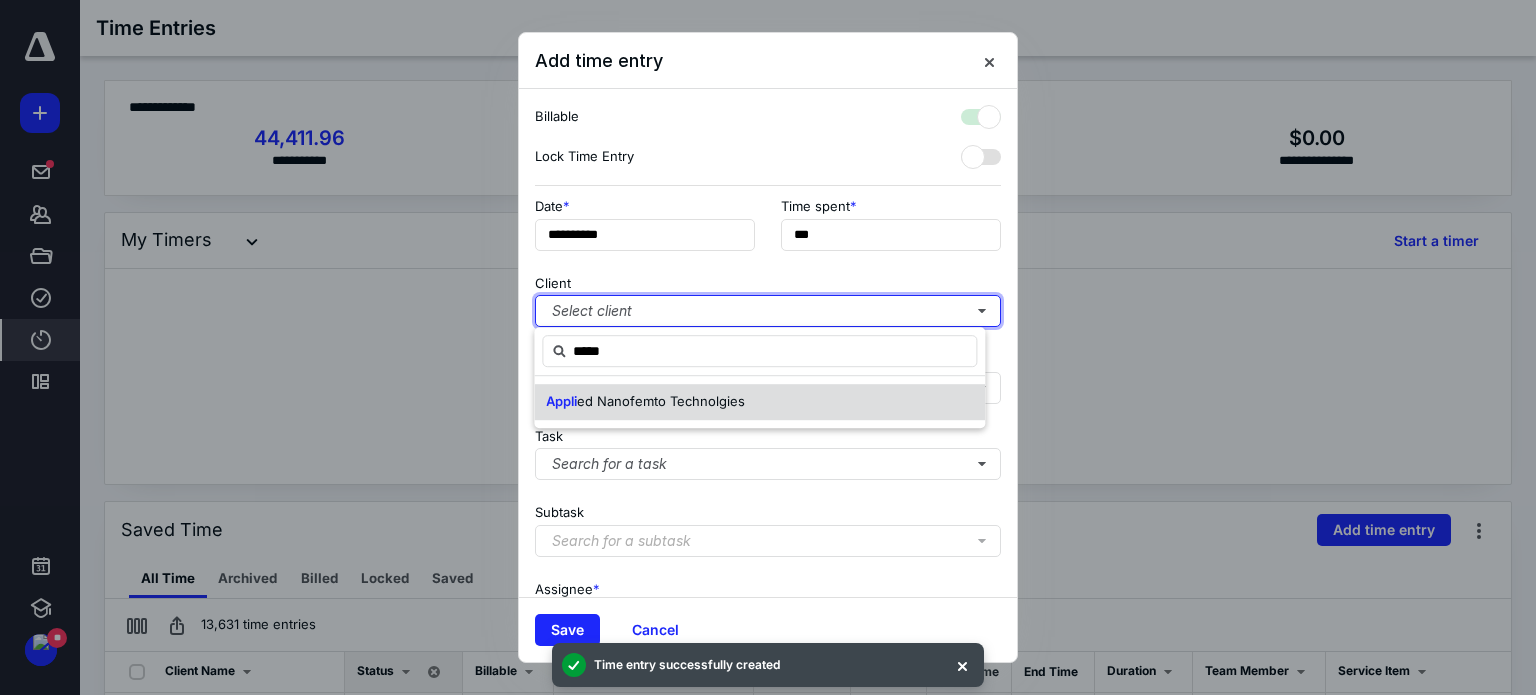checkbox on "true" 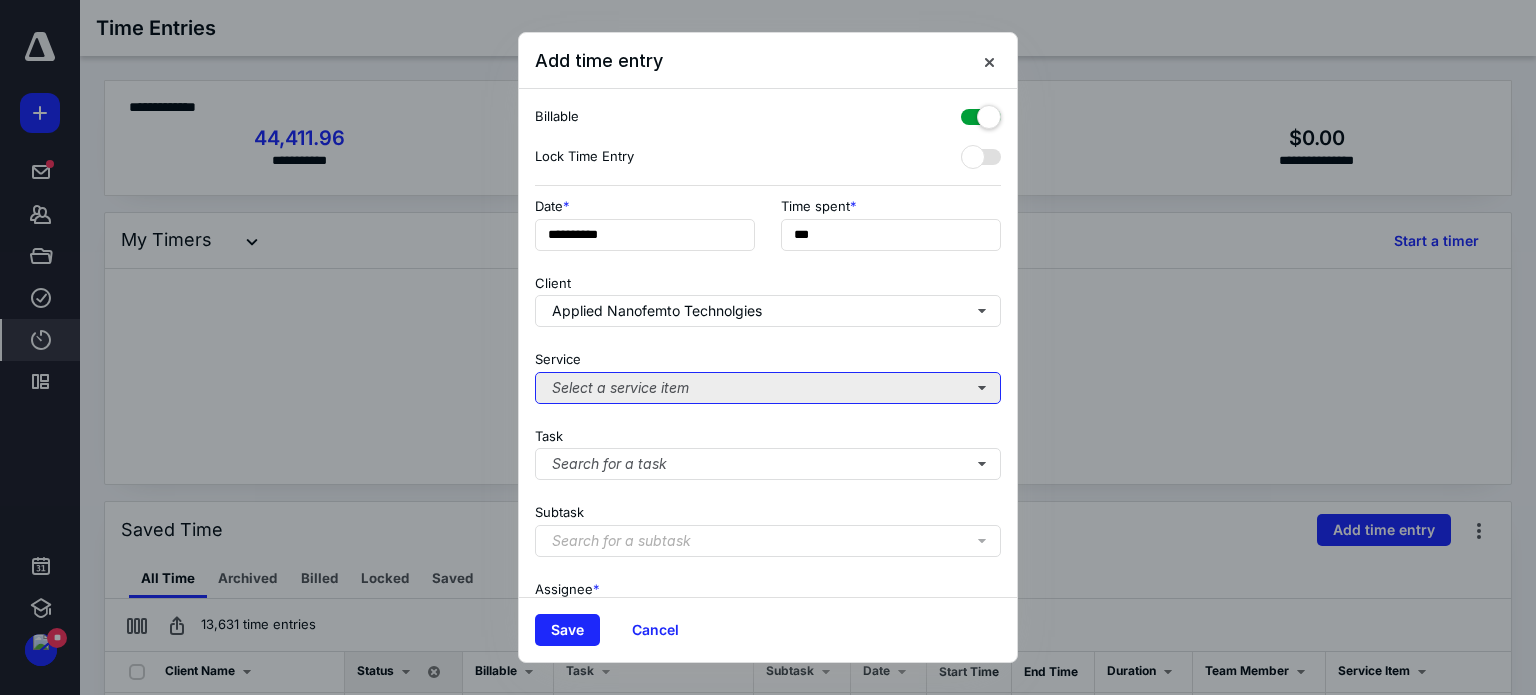 click on "Select a service item" at bounding box center [768, 388] 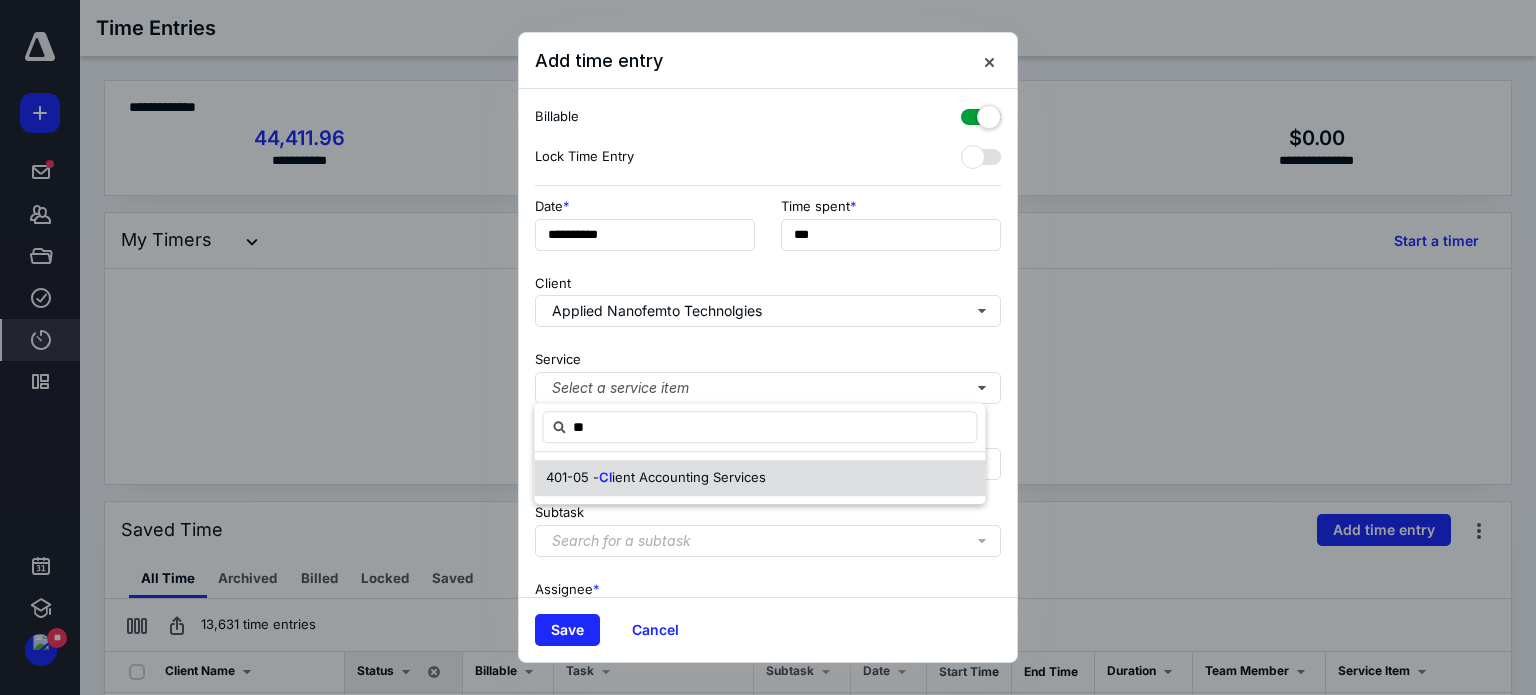 click on "Cl" at bounding box center [605, 477] 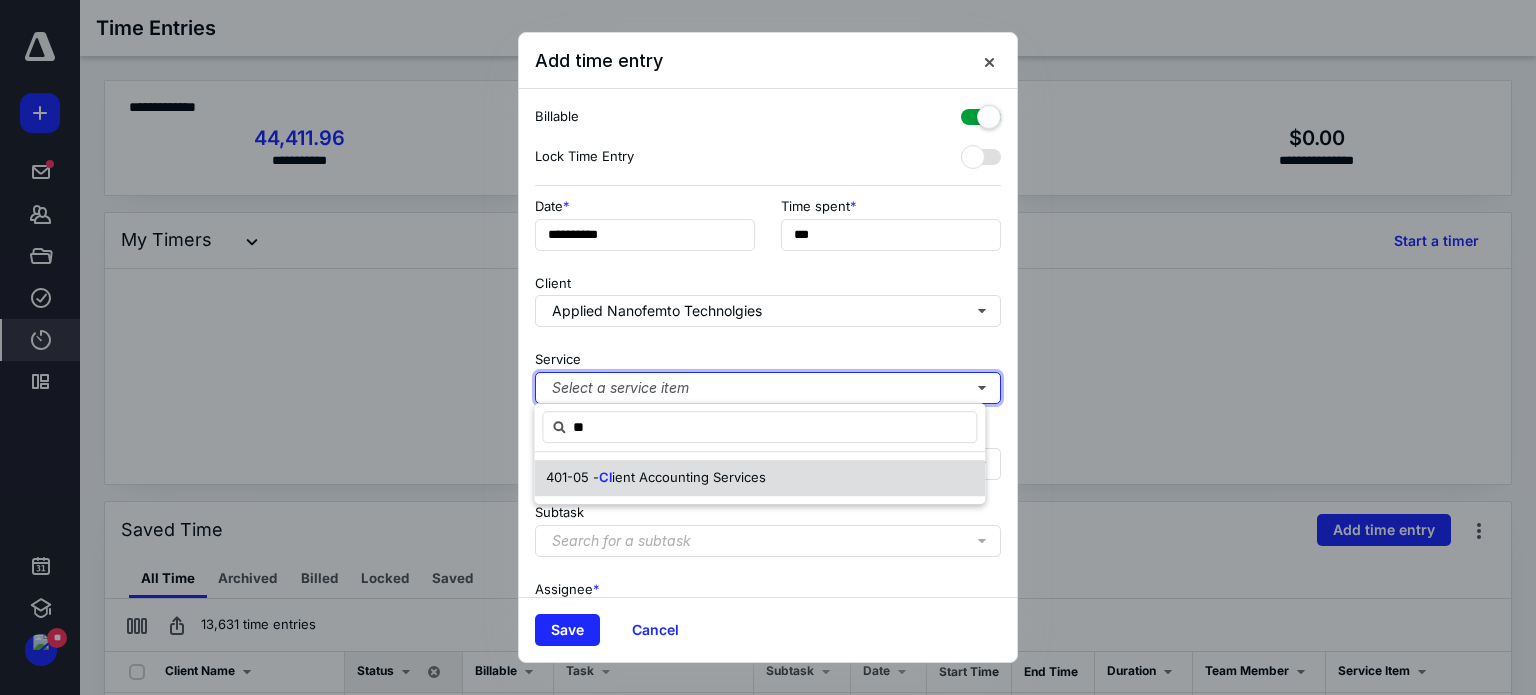 type 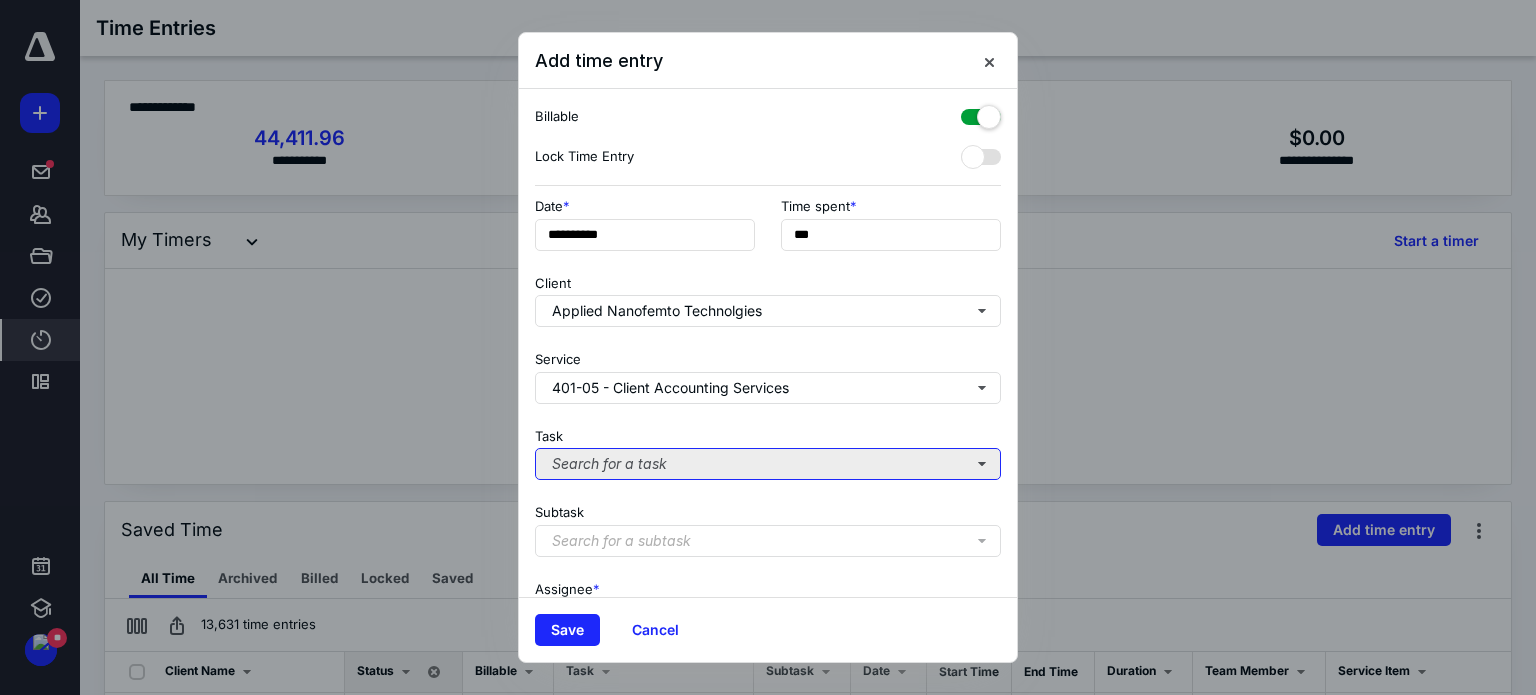 click on "Search for a task" at bounding box center [768, 464] 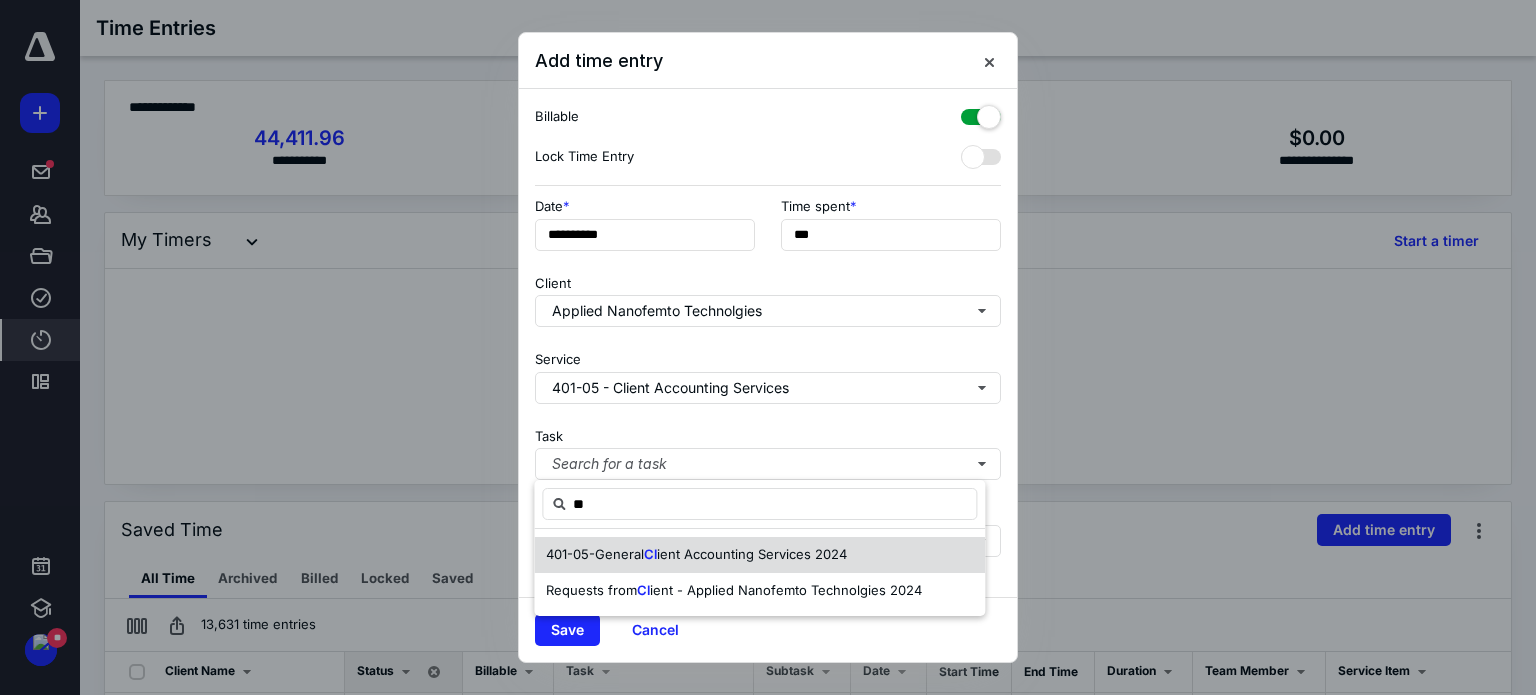 click on "401-05-General" at bounding box center [595, 554] 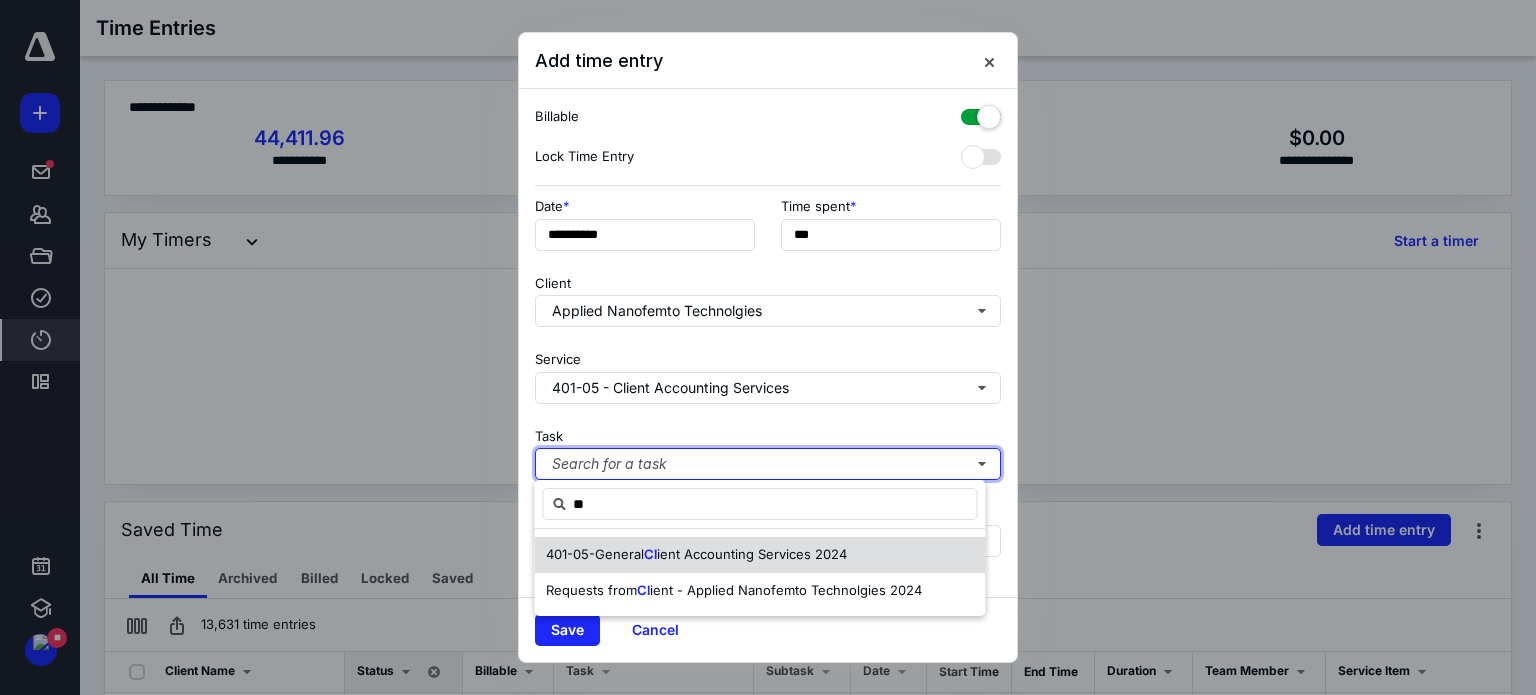 type 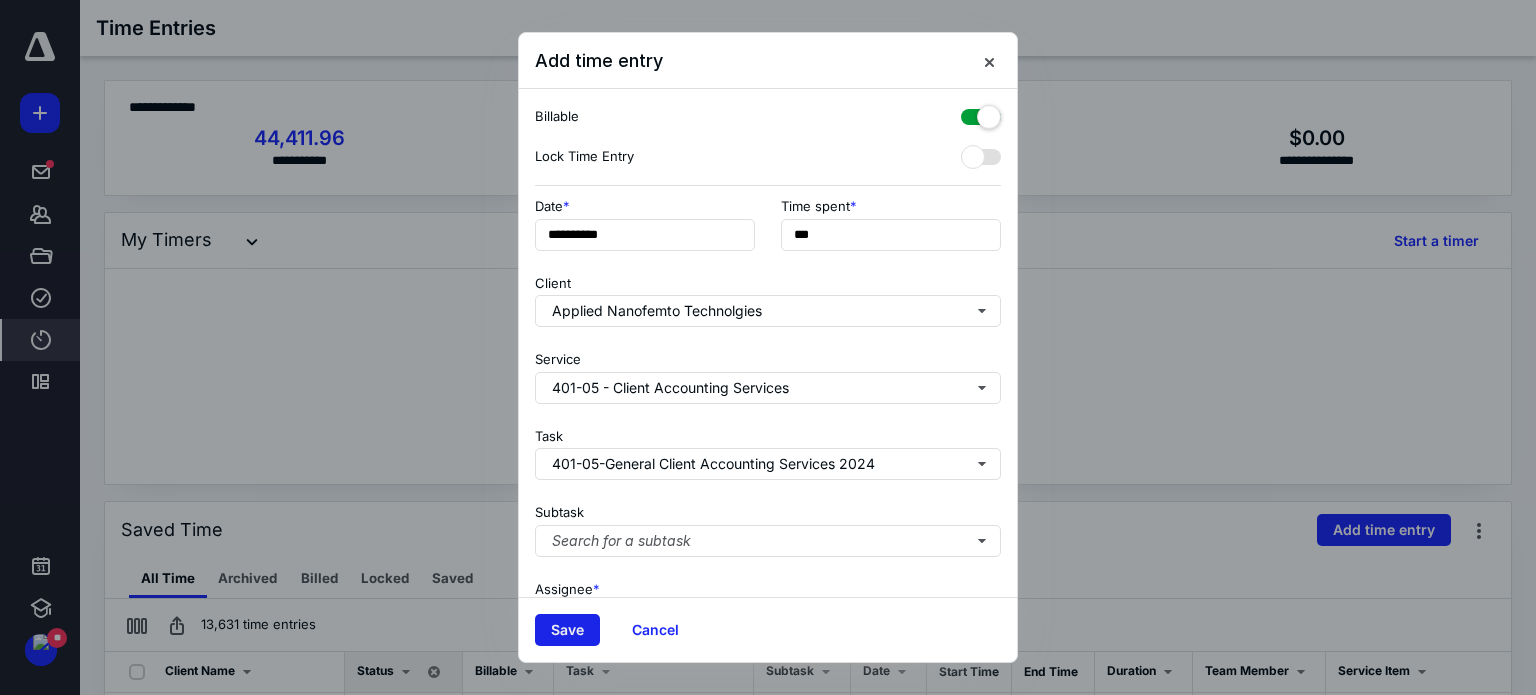 click on "Save" at bounding box center (567, 630) 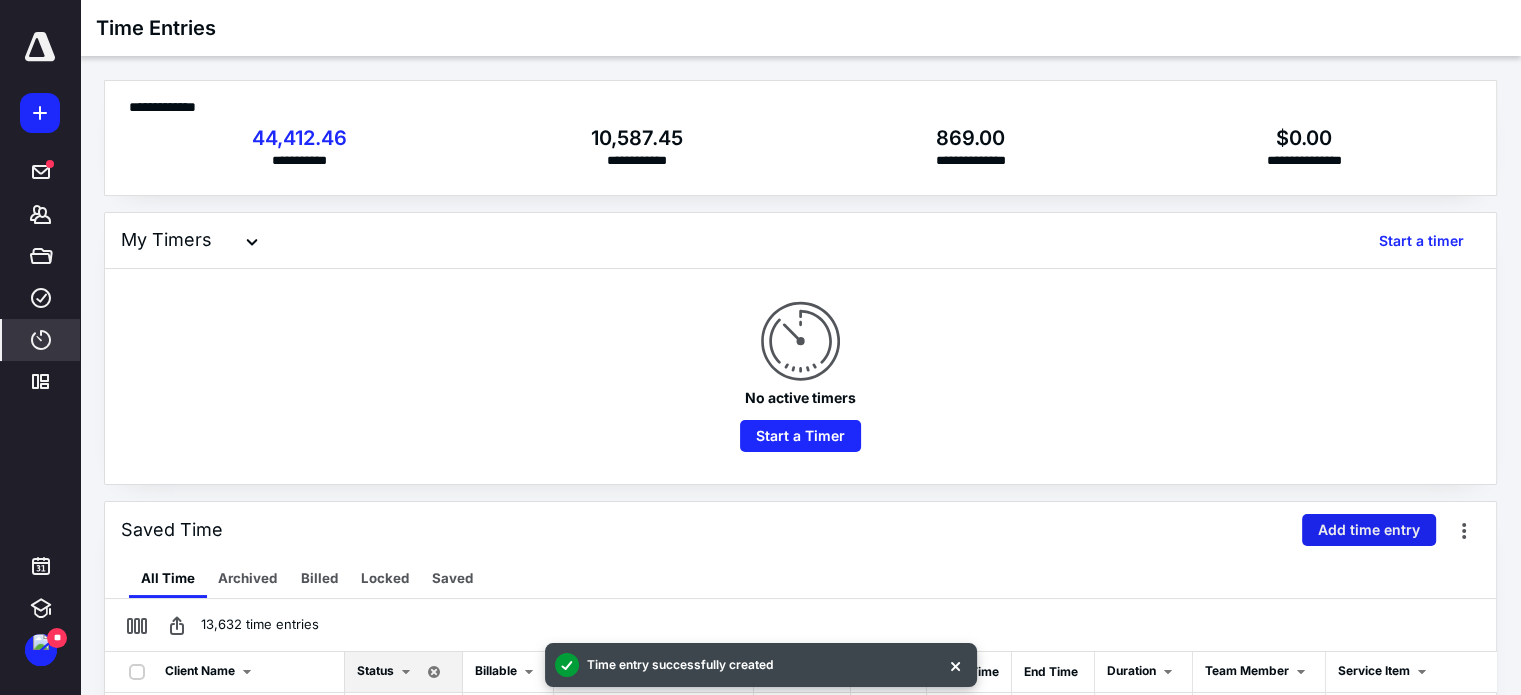 click on "Add time entry" at bounding box center [1369, 530] 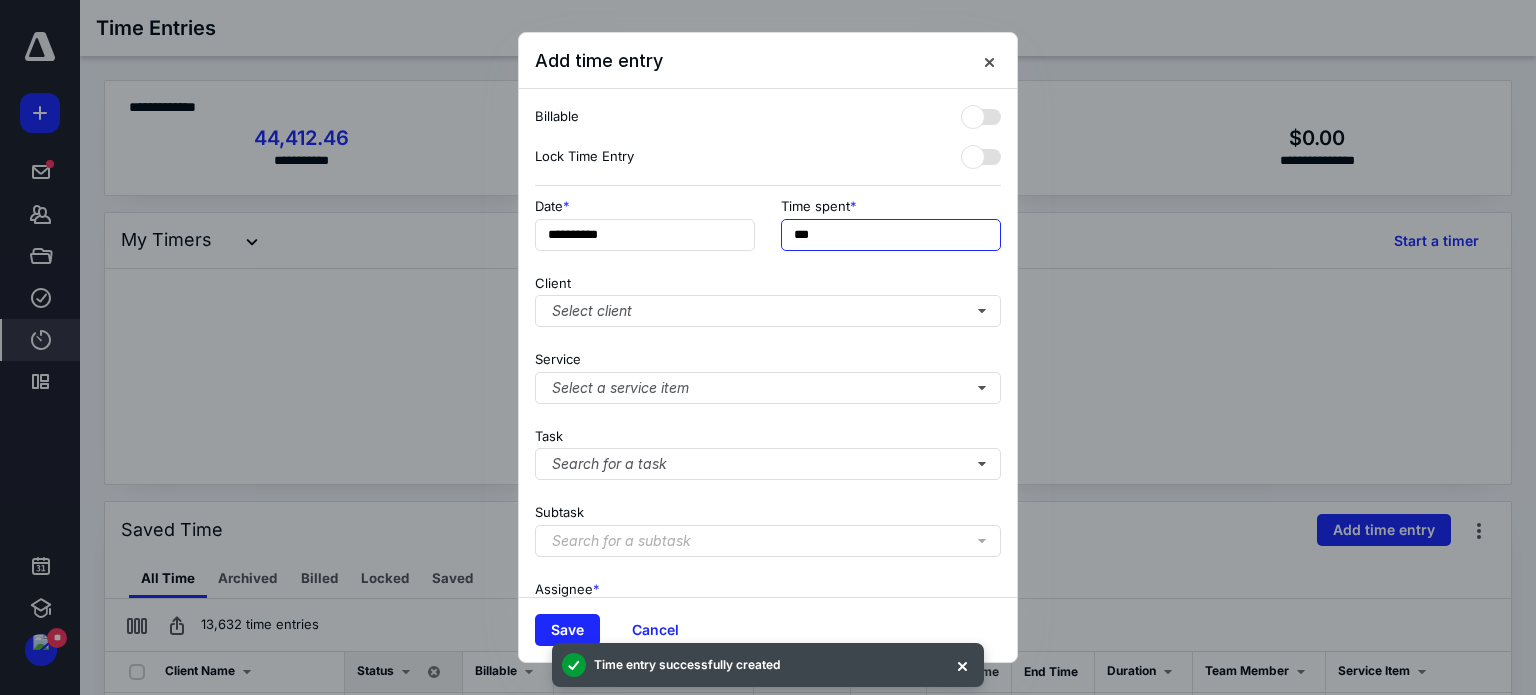 drag, startPoint x: 829, startPoint y: 233, endPoint x: 788, endPoint y: 233, distance: 41 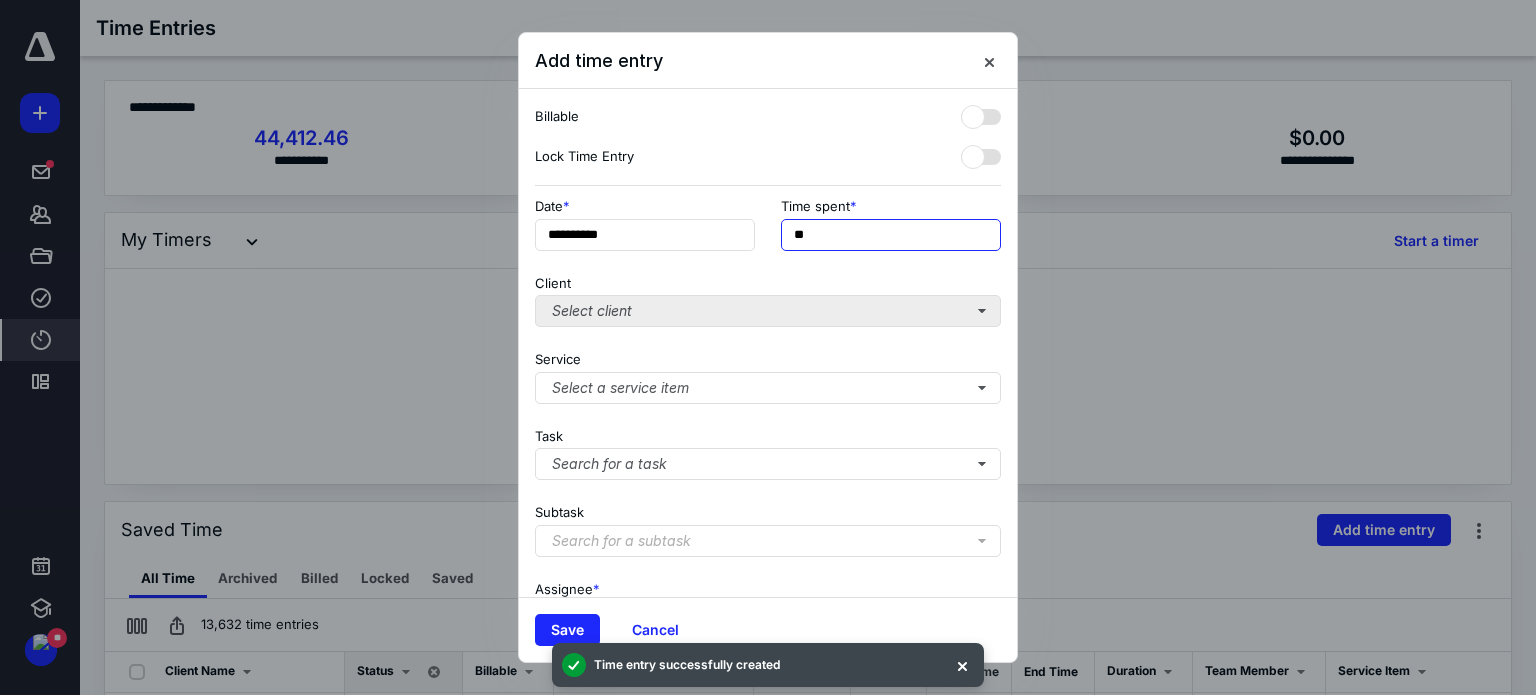 type on "**" 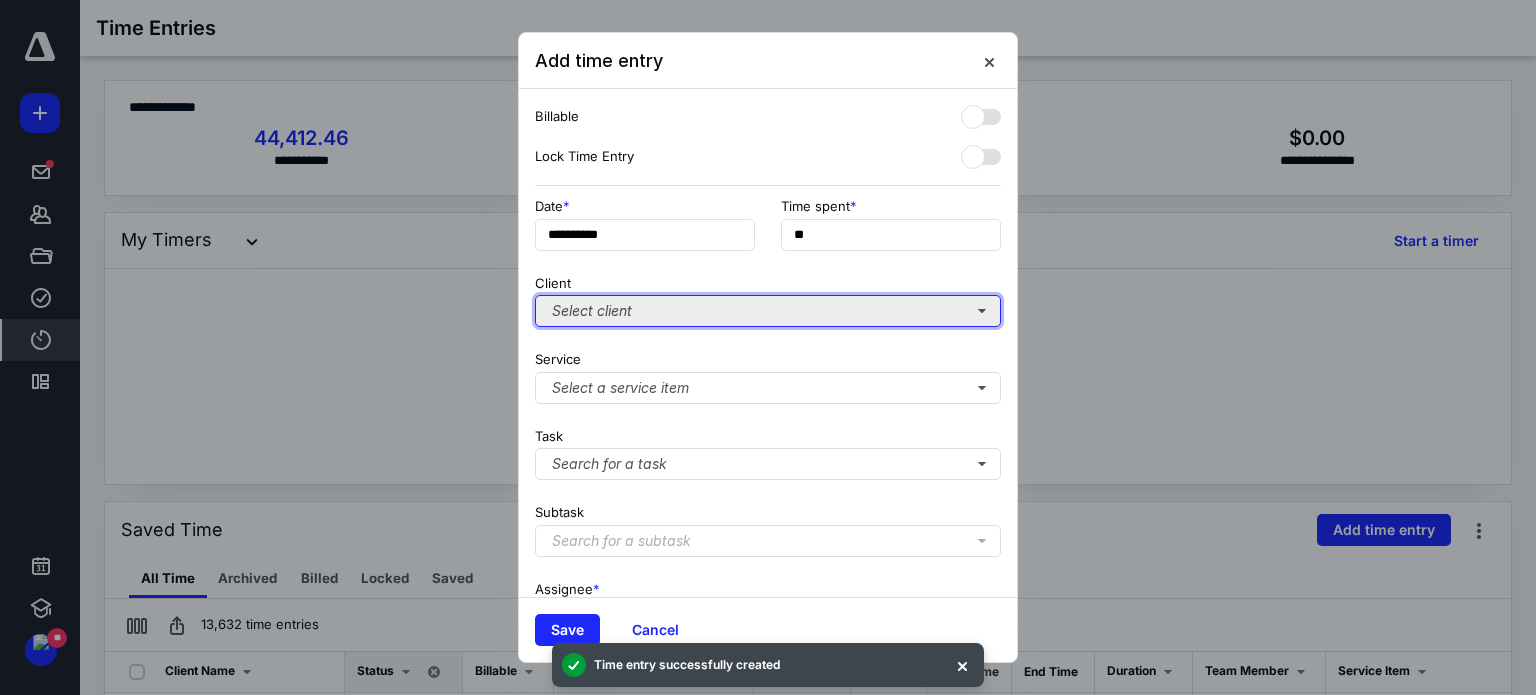 click on "Select client" at bounding box center [768, 311] 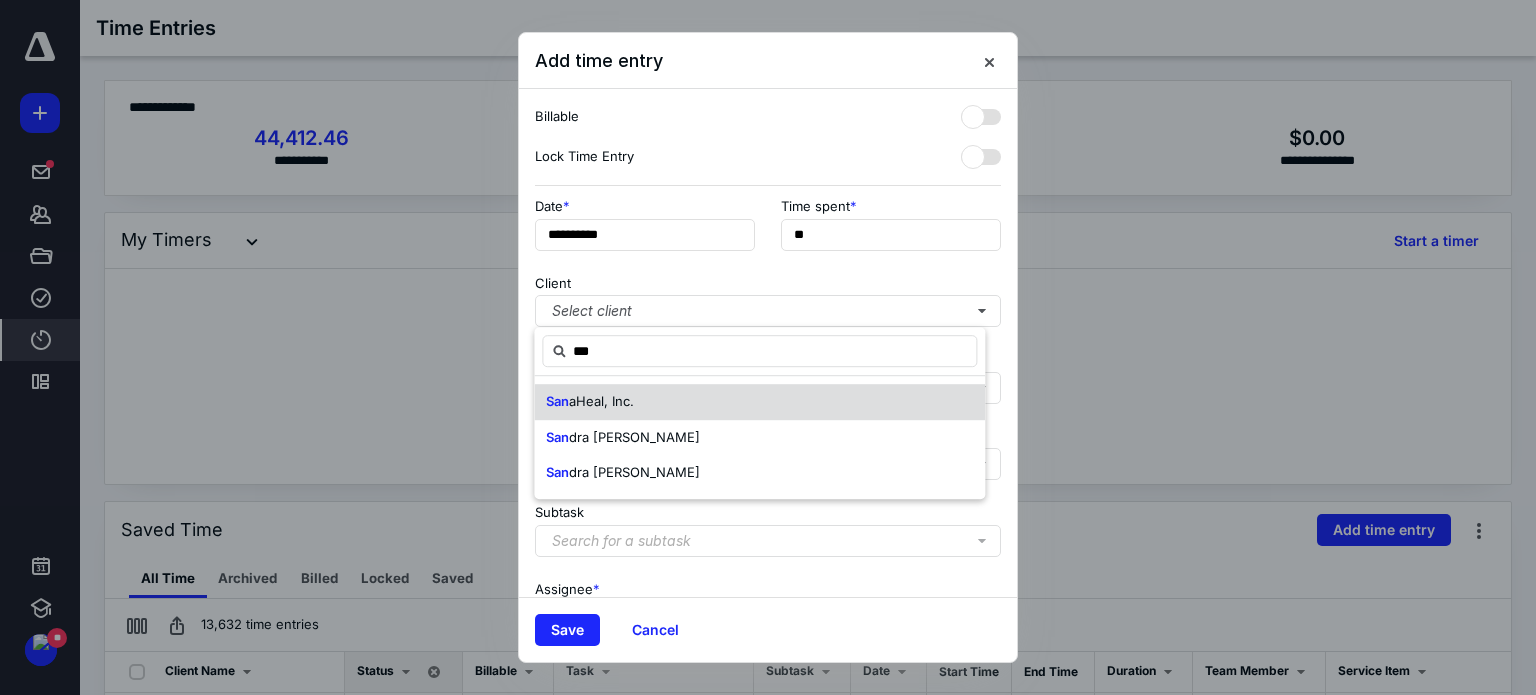 click on "aHeal, Inc." at bounding box center (601, 401) 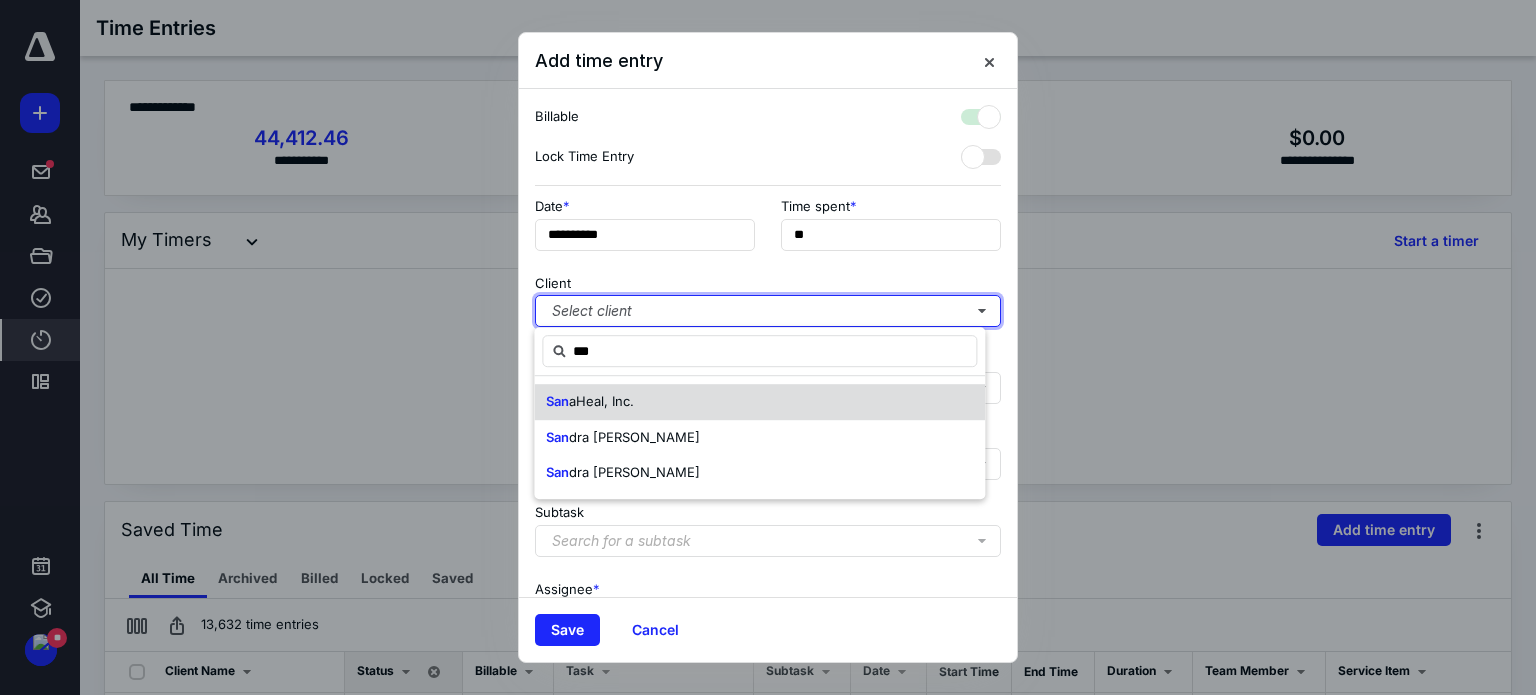 checkbox on "true" 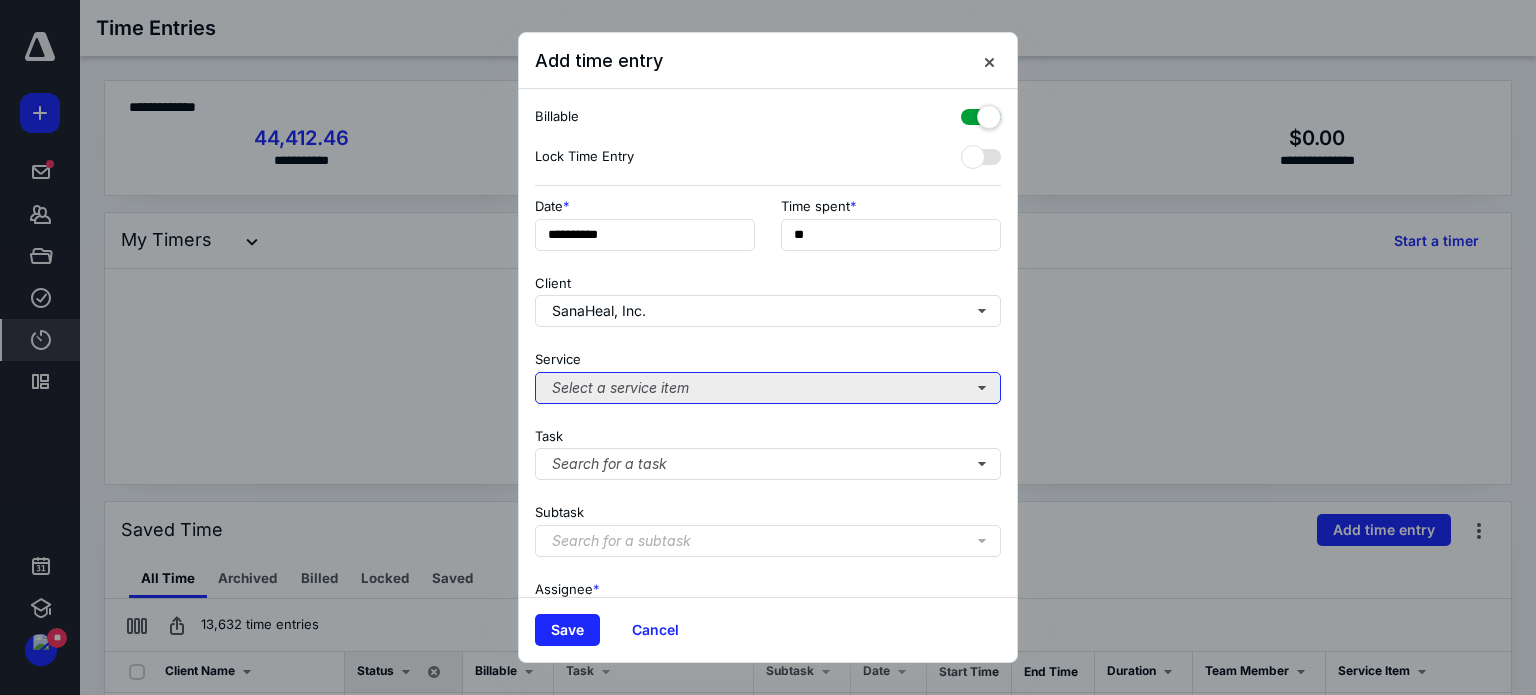 click on "Select a service item" at bounding box center [768, 388] 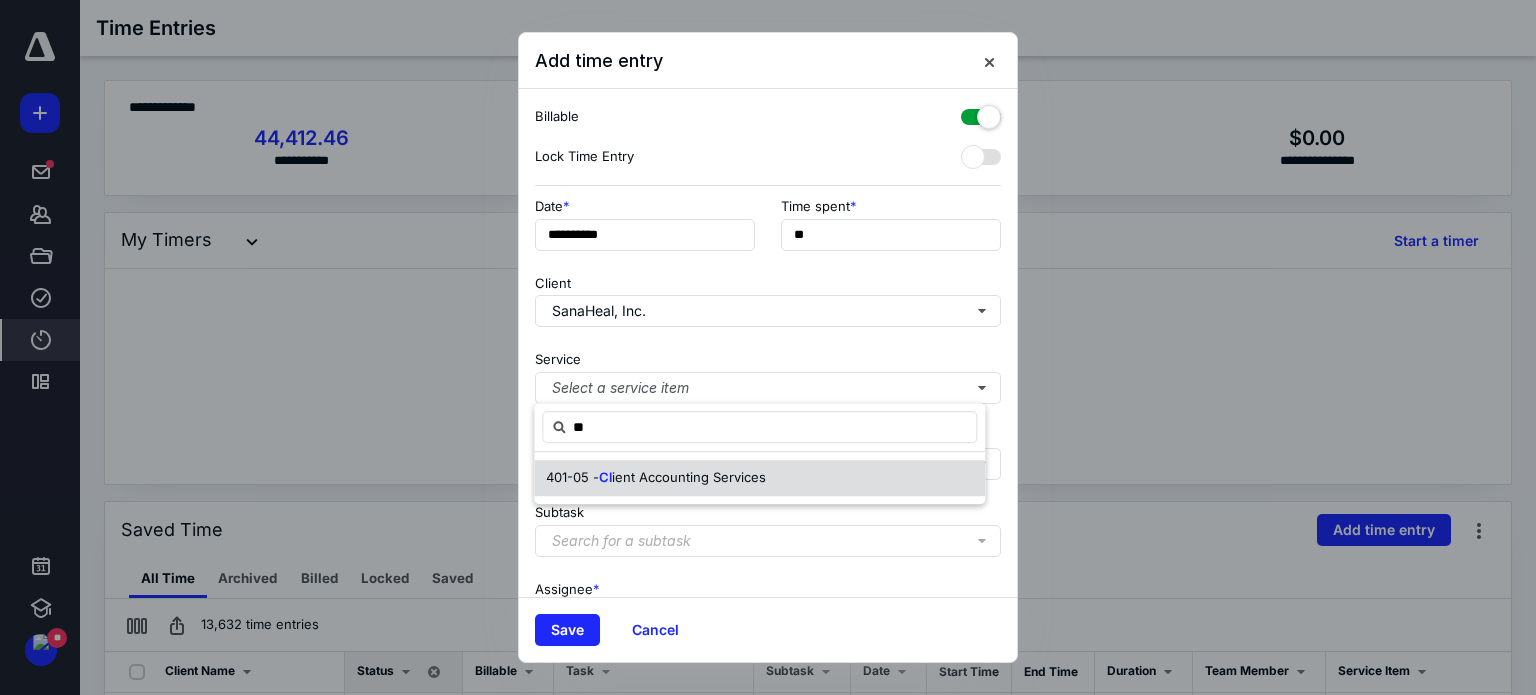 click on "Cl" at bounding box center [605, 477] 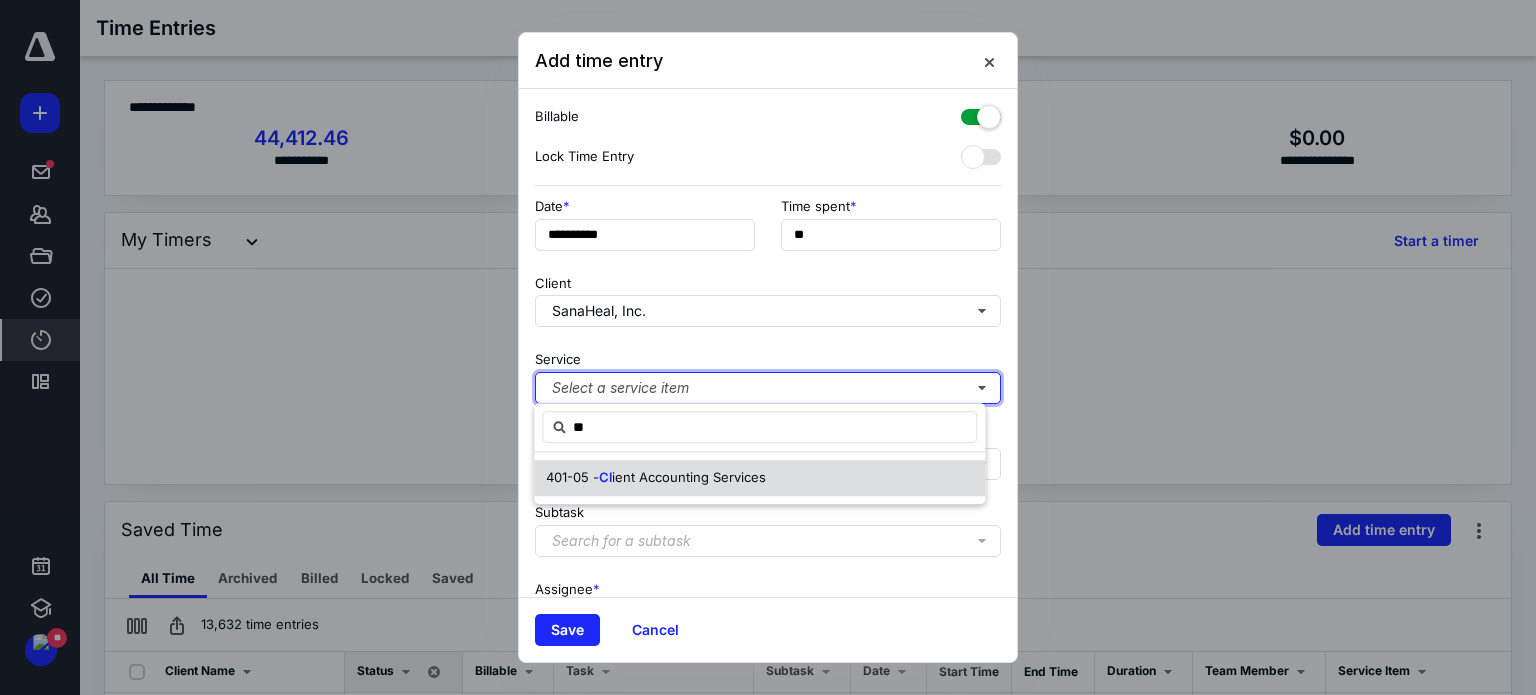 type 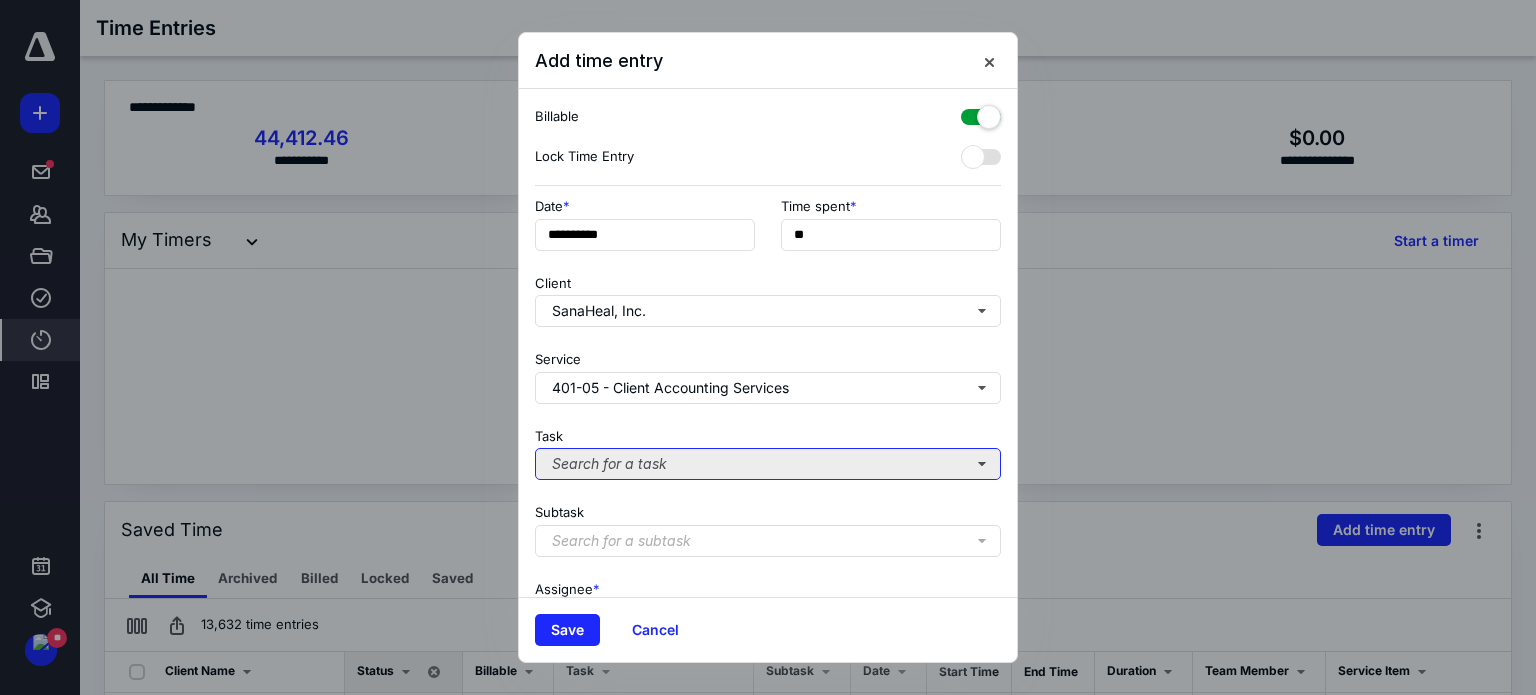 click on "Search for a task" at bounding box center (768, 464) 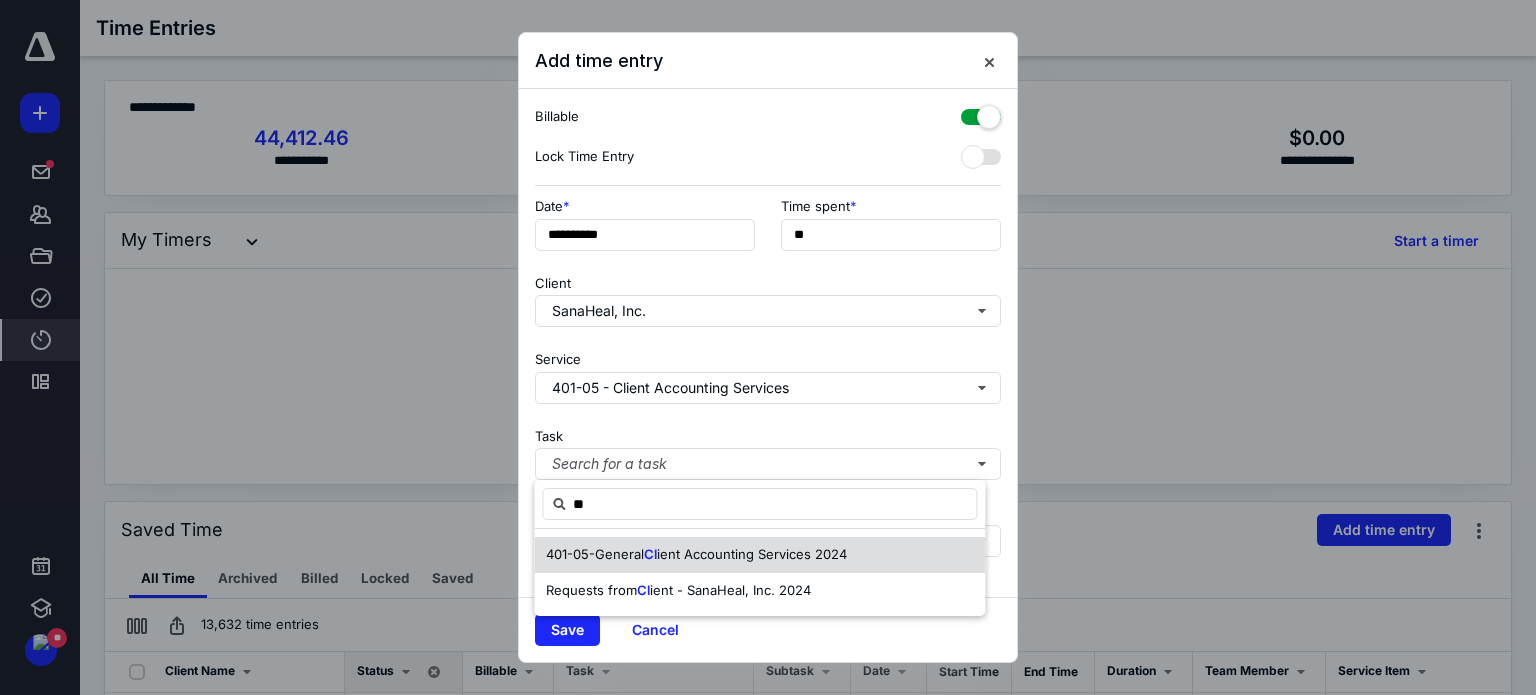 click on "401-05-General" at bounding box center [595, 554] 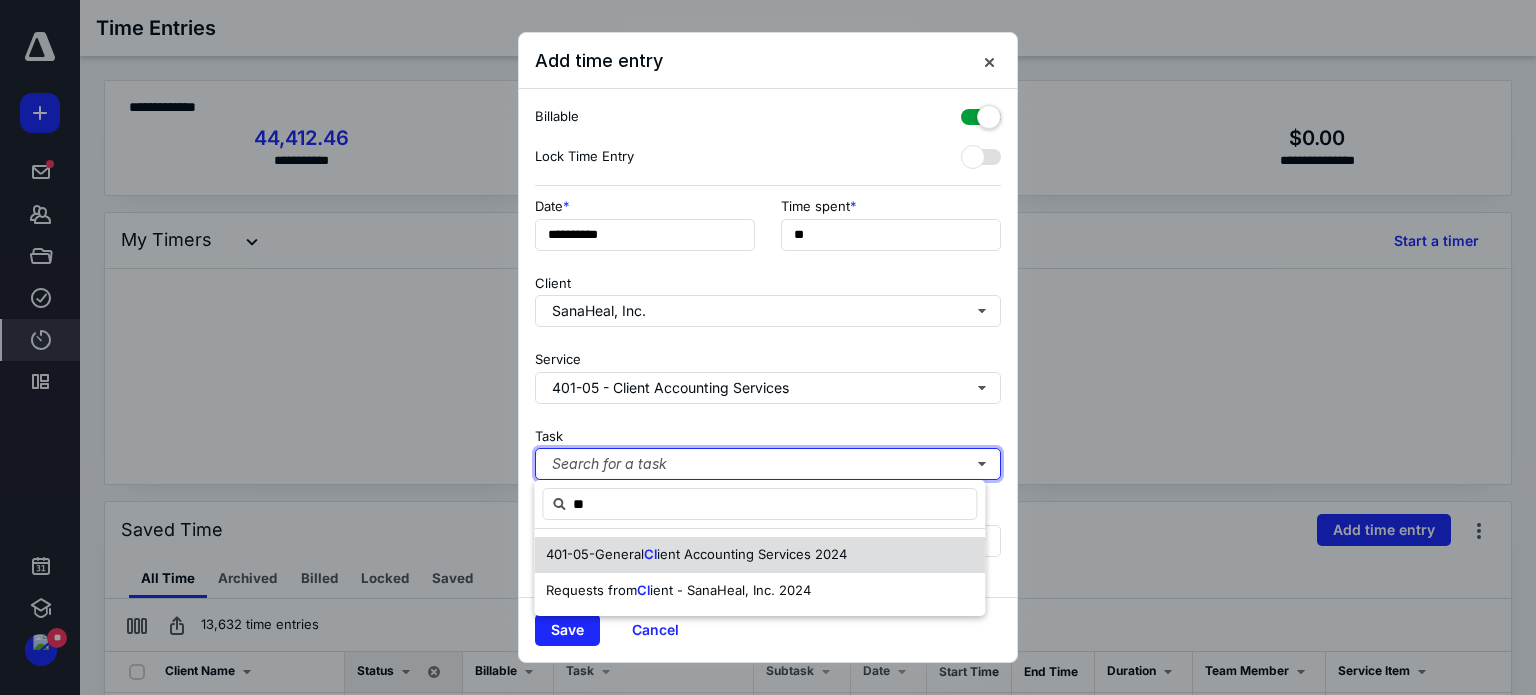 type 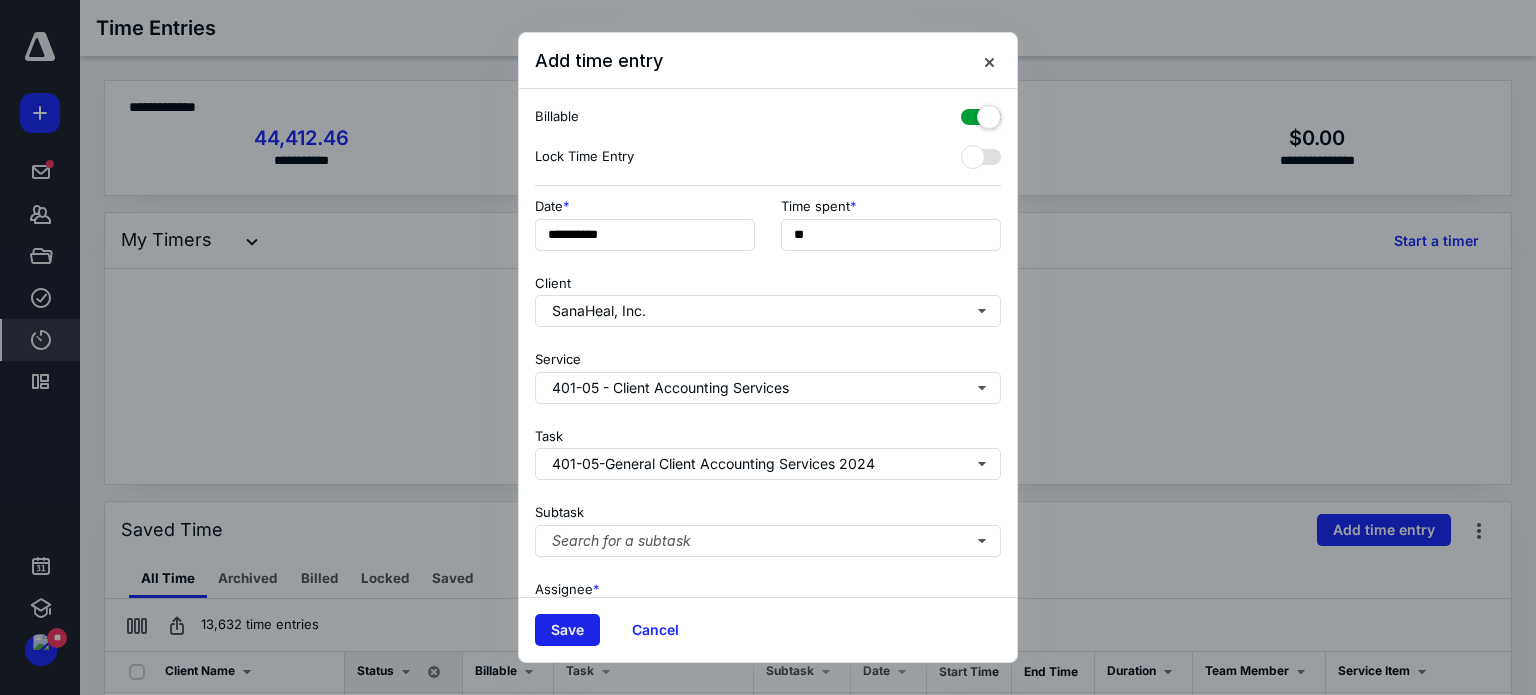 click on "Save" at bounding box center (567, 630) 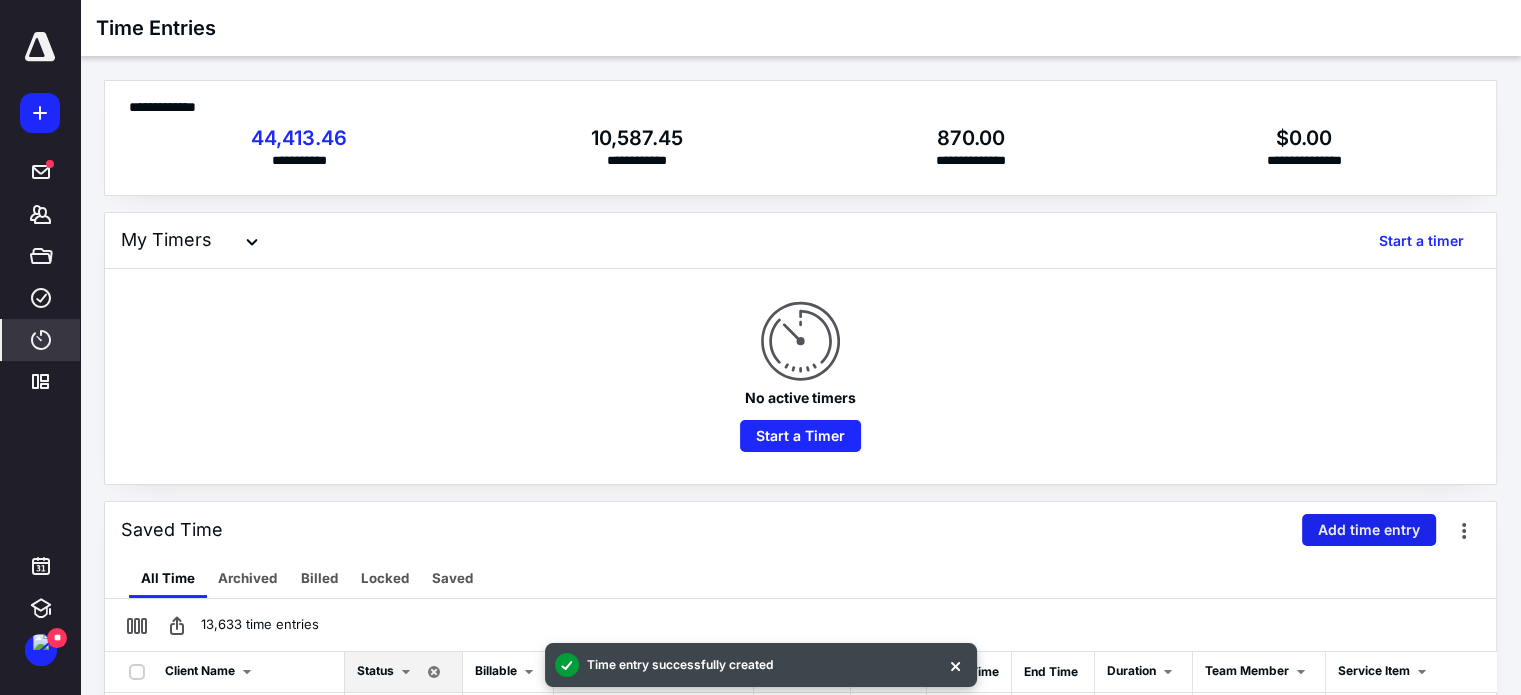 click on "Add time entry" at bounding box center (1369, 530) 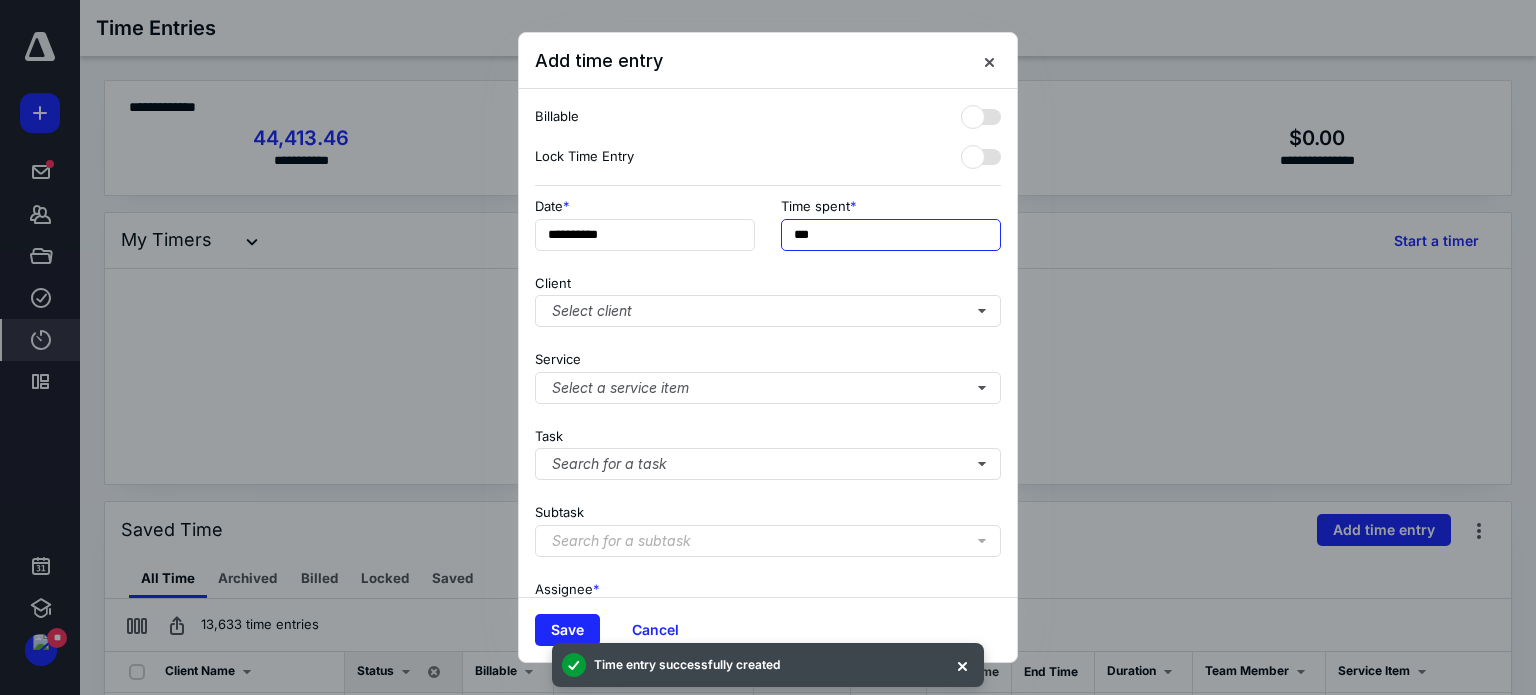 click on "***" at bounding box center (891, 235) 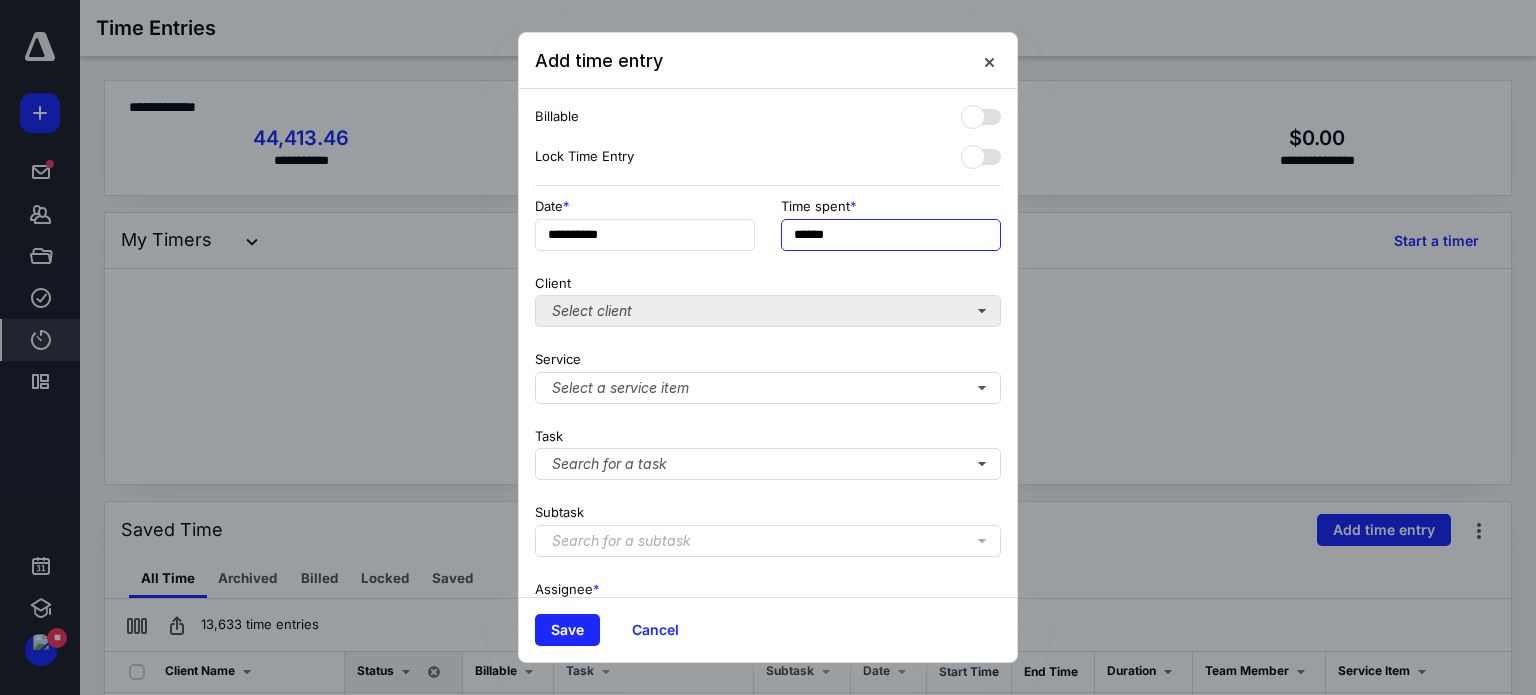 type on "******" 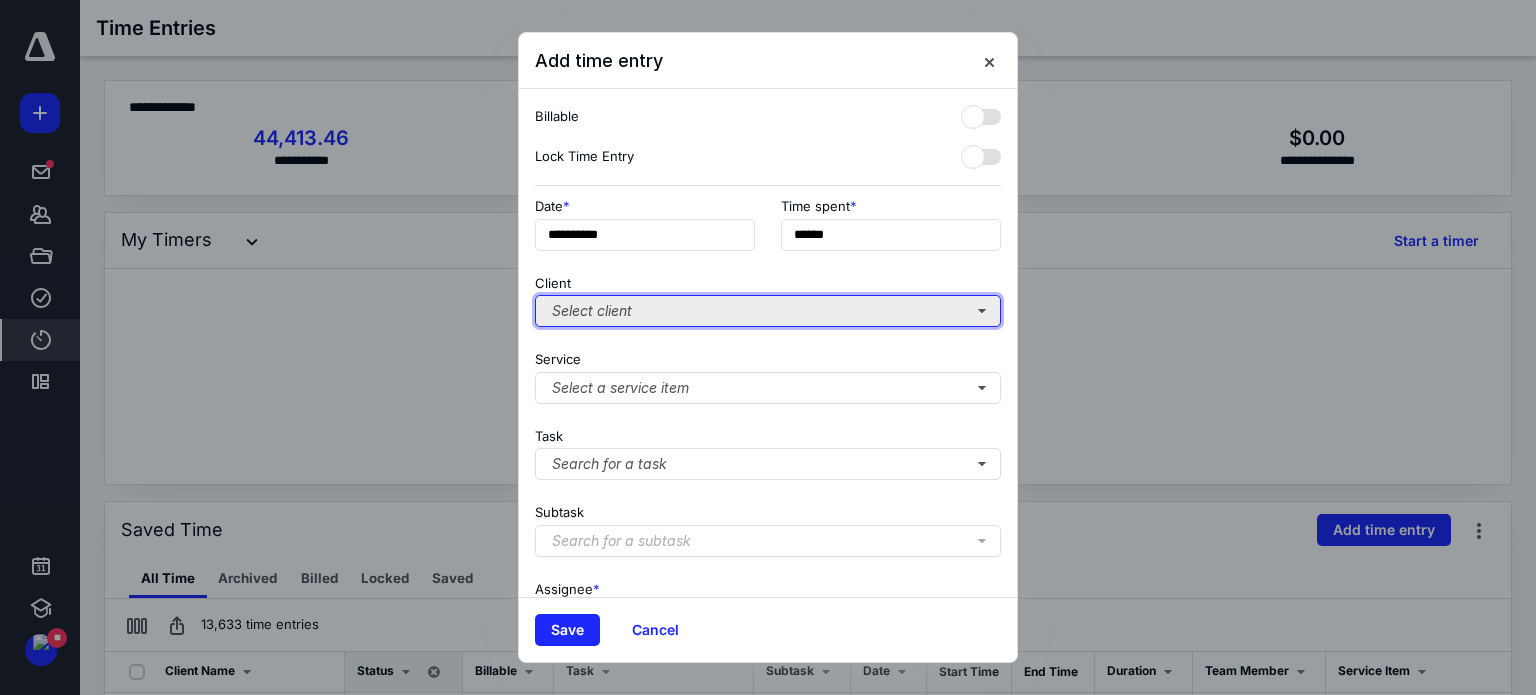 click on "Select client" at bounding box center [768, 311] 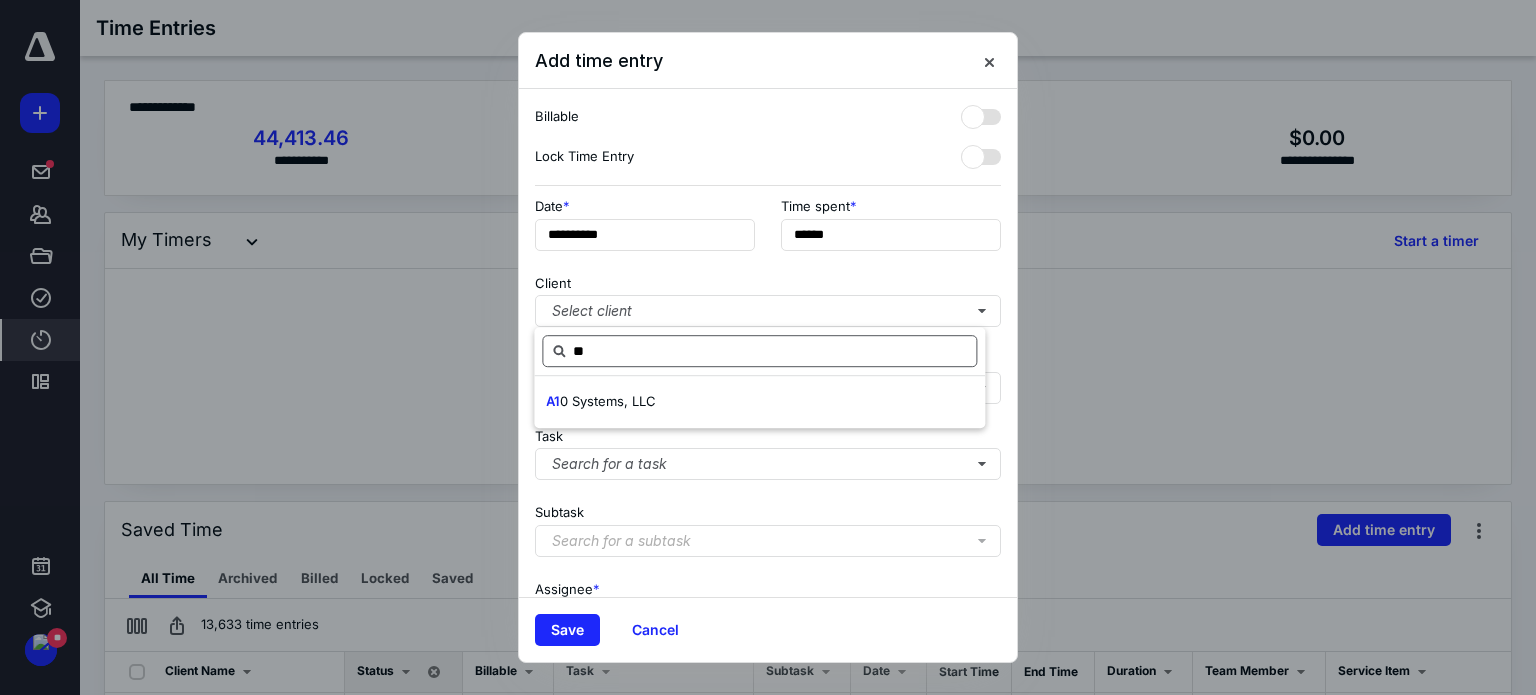 click on "A1 0 Systems, LLC" at bounding box center (759, 402) 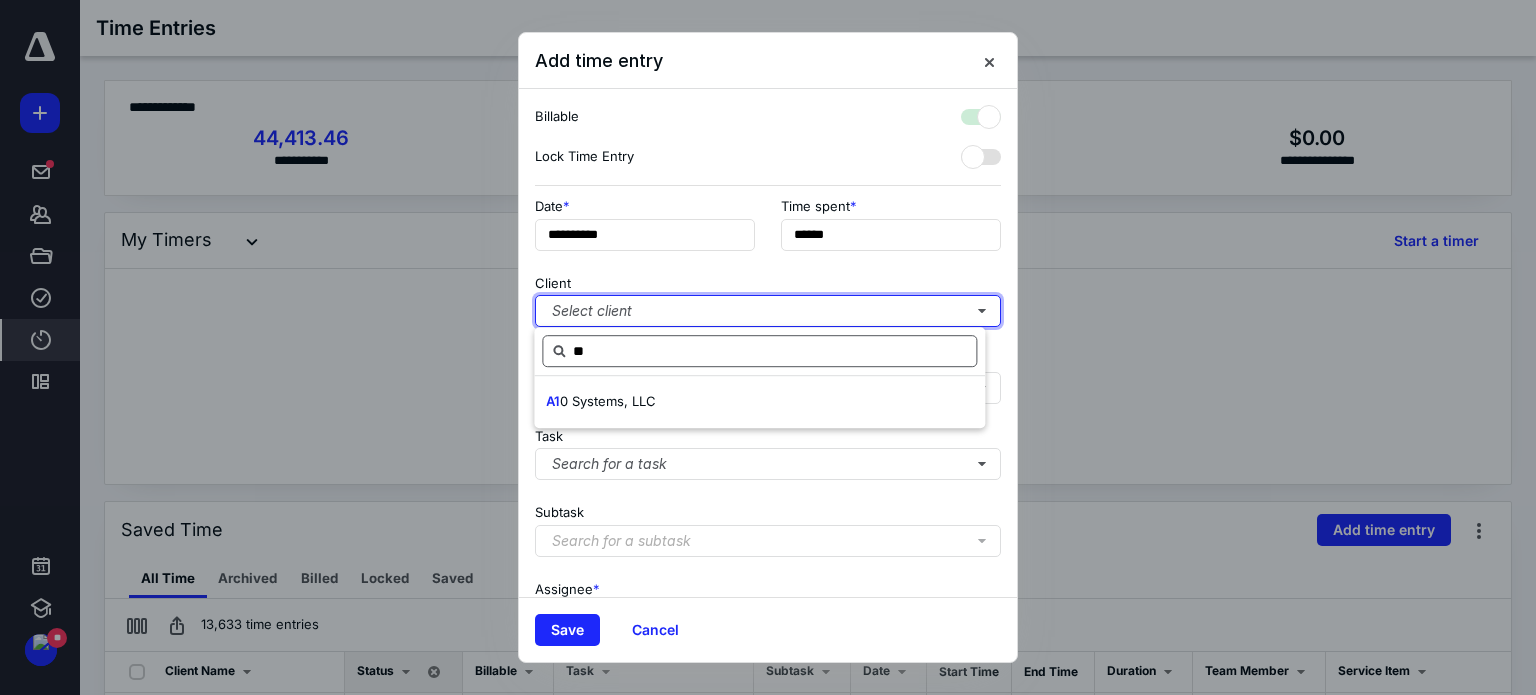 checkbox on "true" 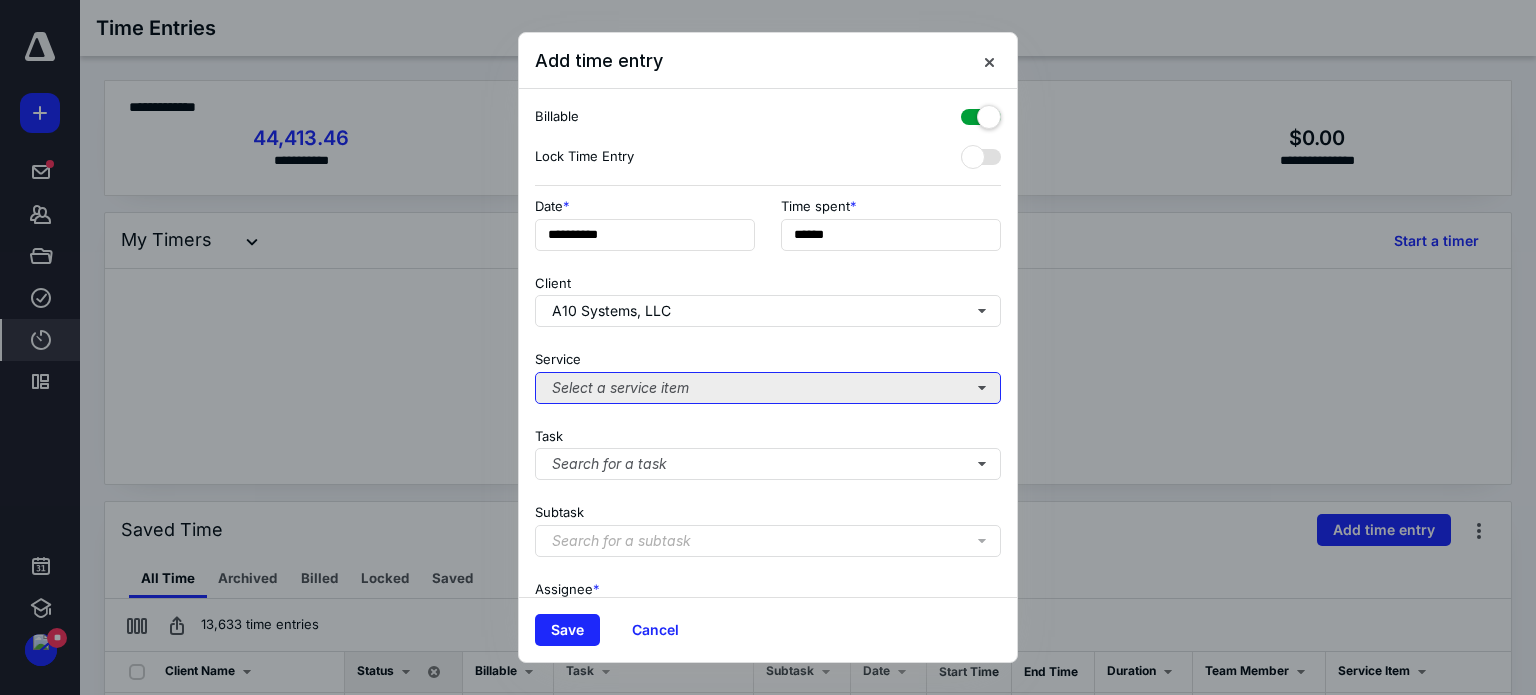 click on "Select a service item" at bounding box center (768, 388) 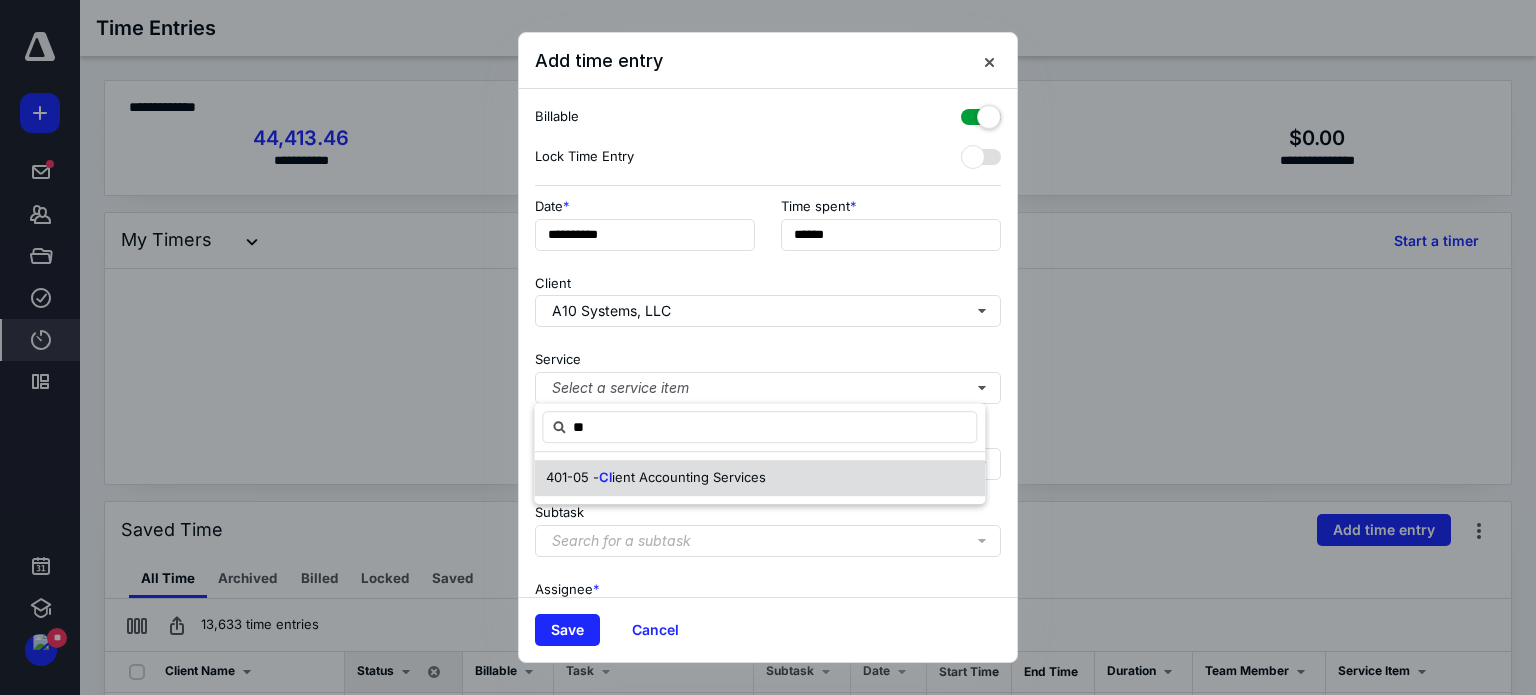 click on "ient Accounting Services" at bounding box center (689, 477) 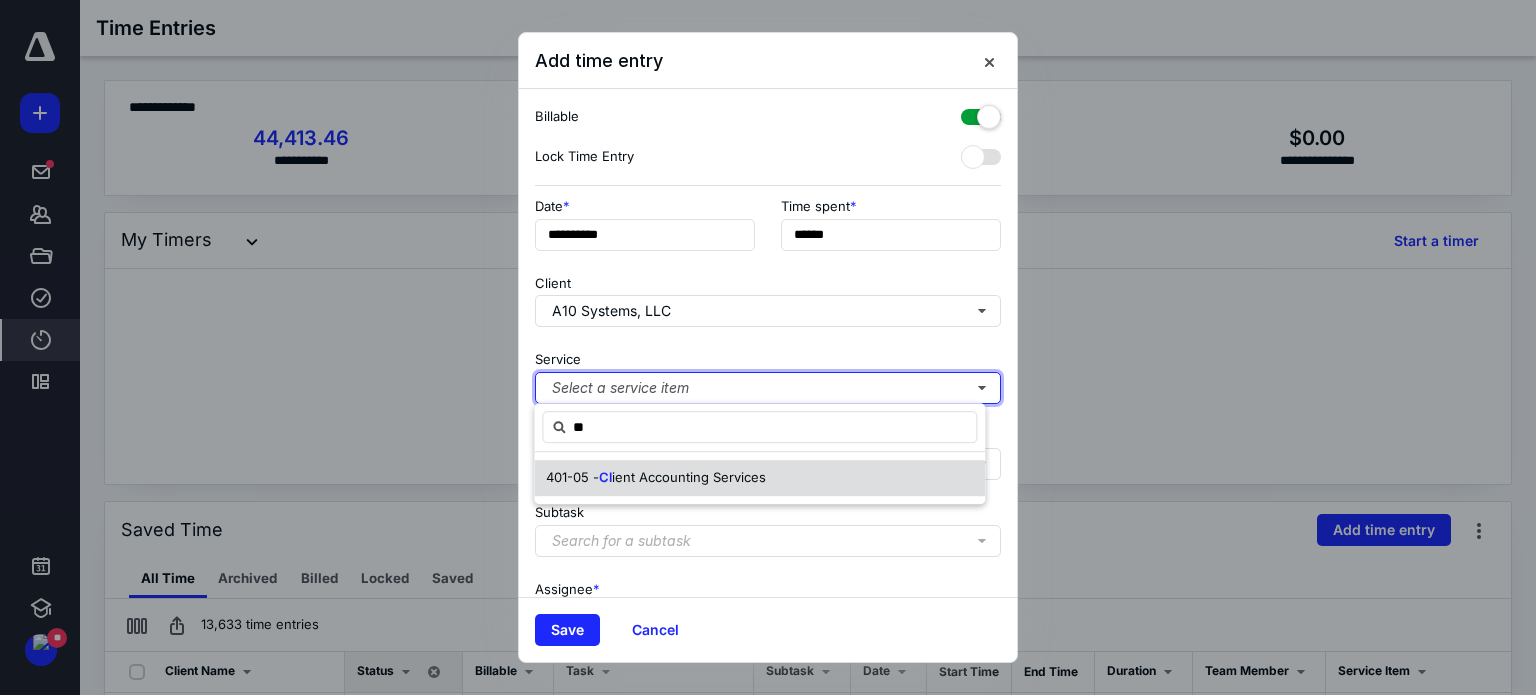 type 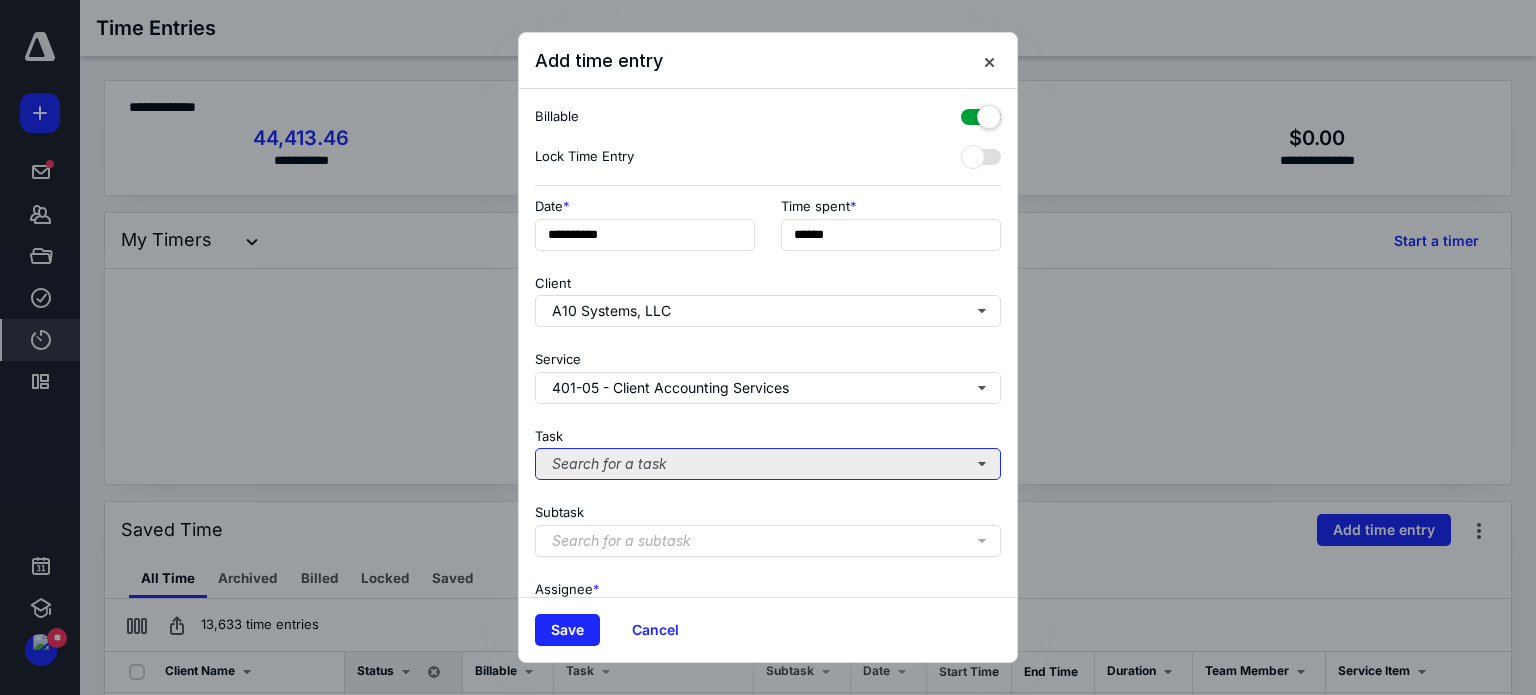 click on "Search for a task" at bounding box center (768, 464) 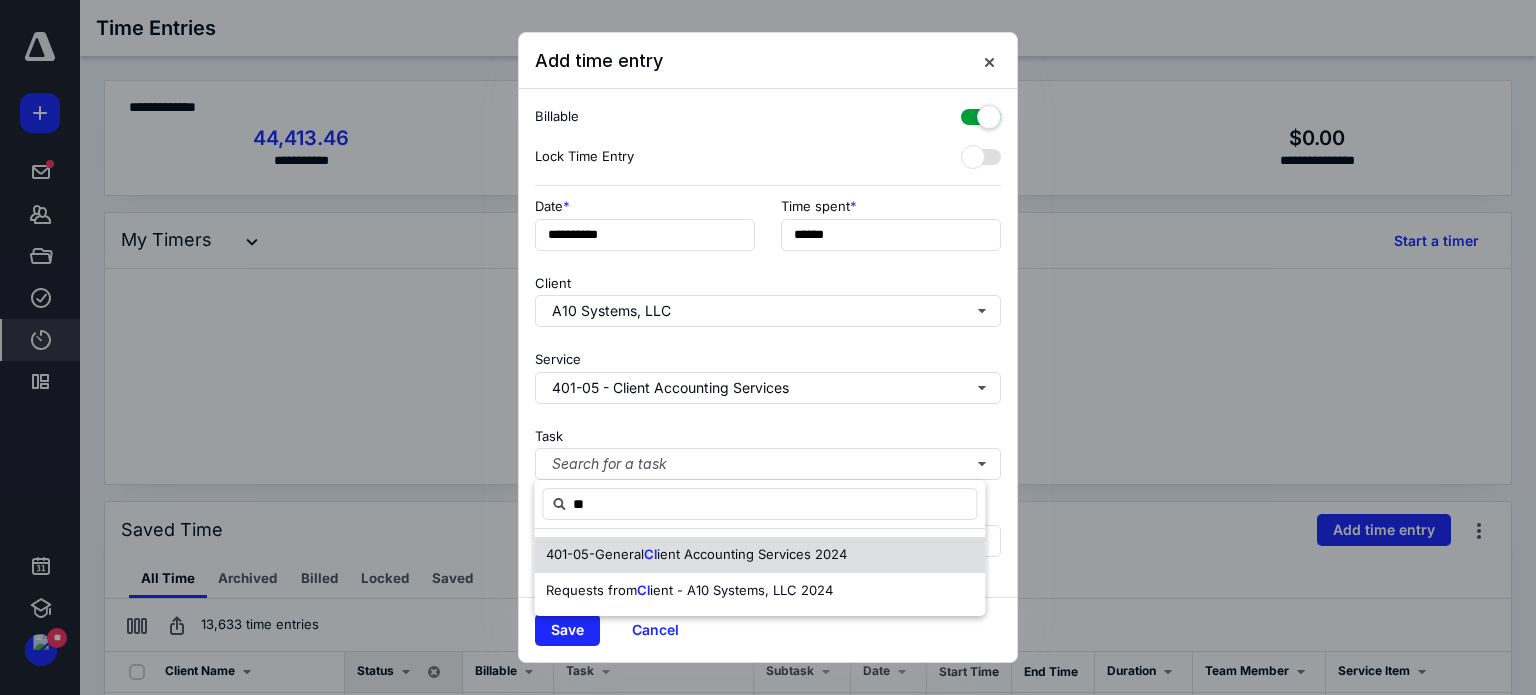 click on "401-05-General" at bounding box center [595, 554] 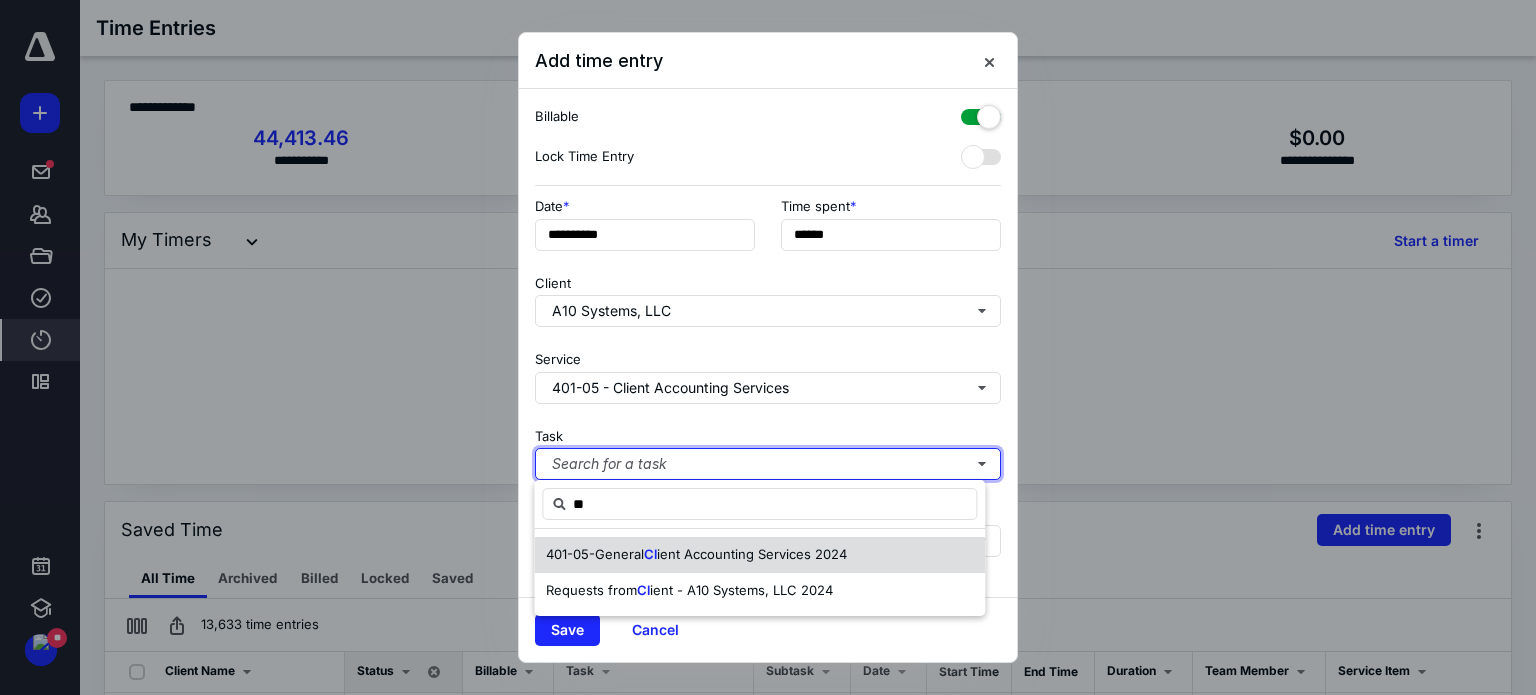 type 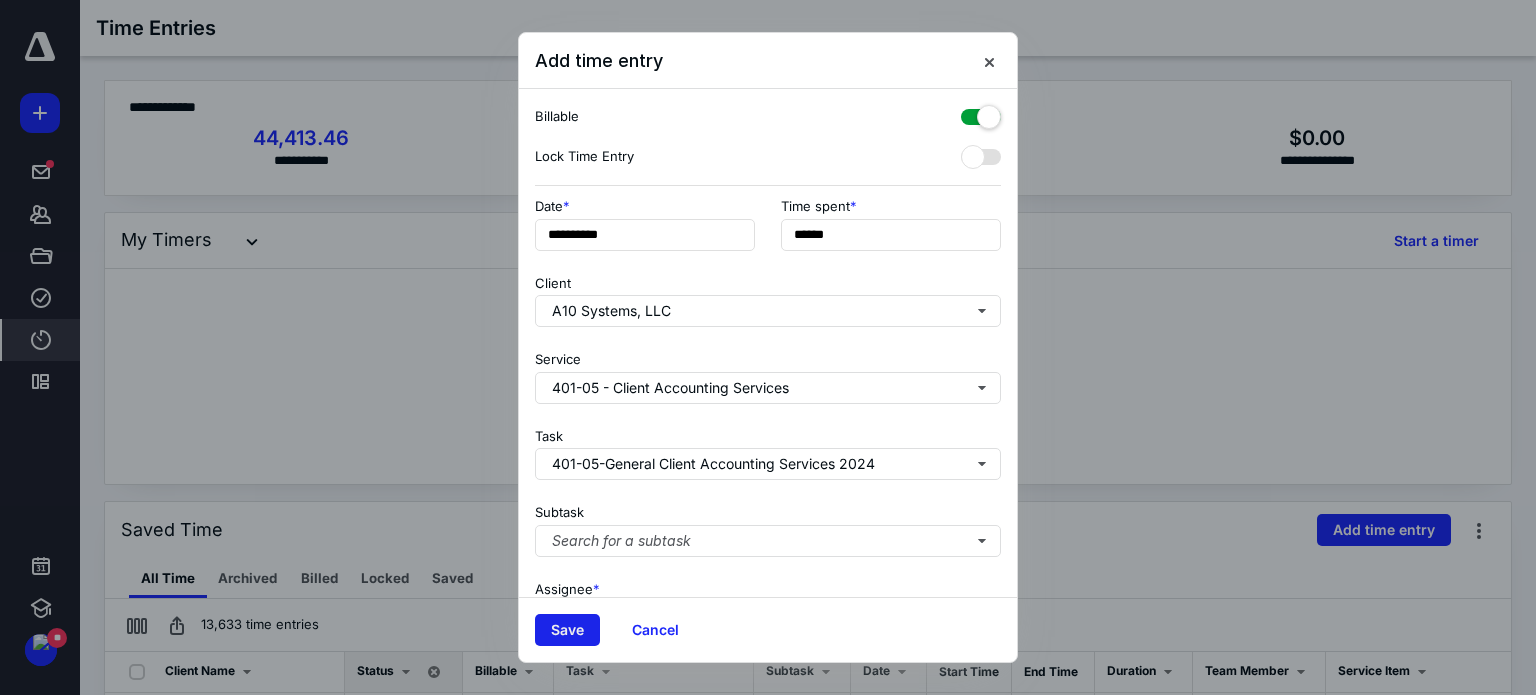 click on "Save" at bounding box center (567, 630) 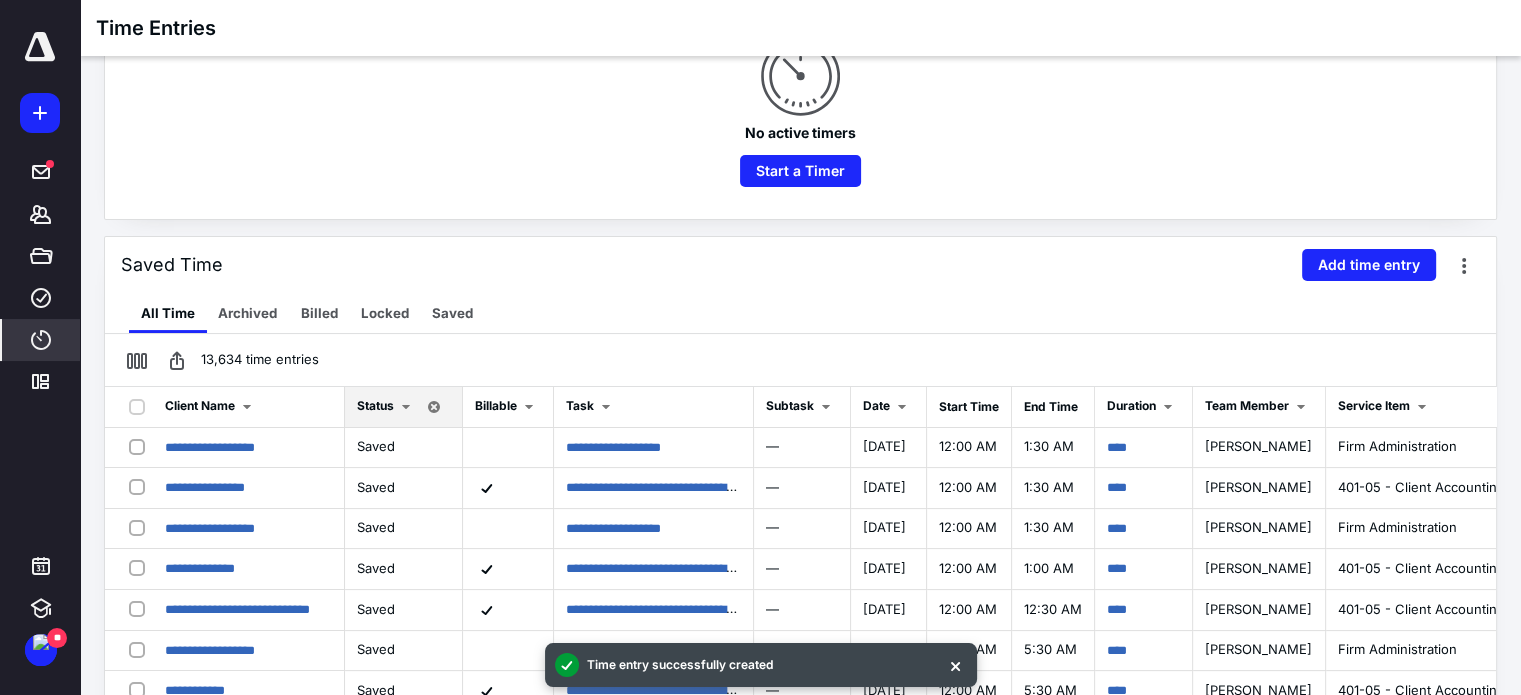 scroll, scrollTop: 300, scrollLeft: 0, axis: vertical 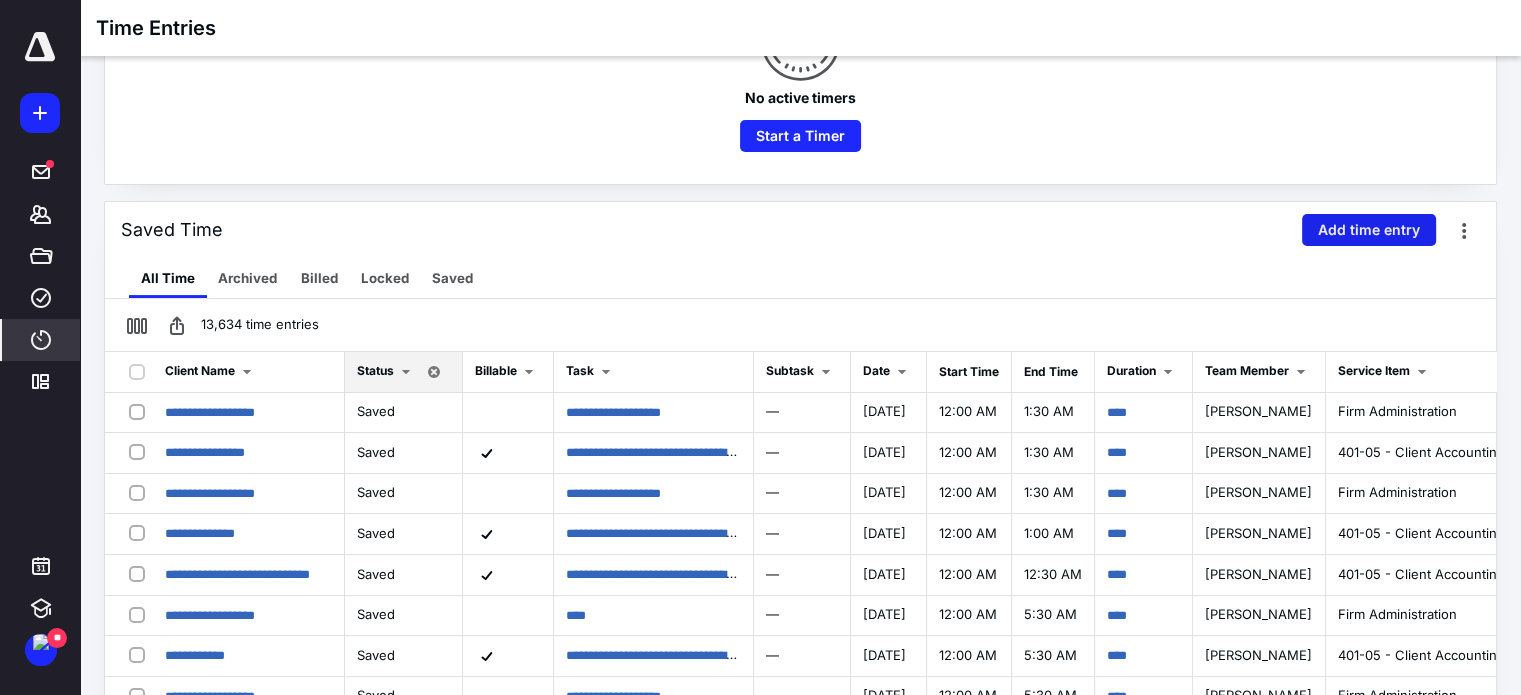 click on "Add time entry" at bounding box center (1369, 230) 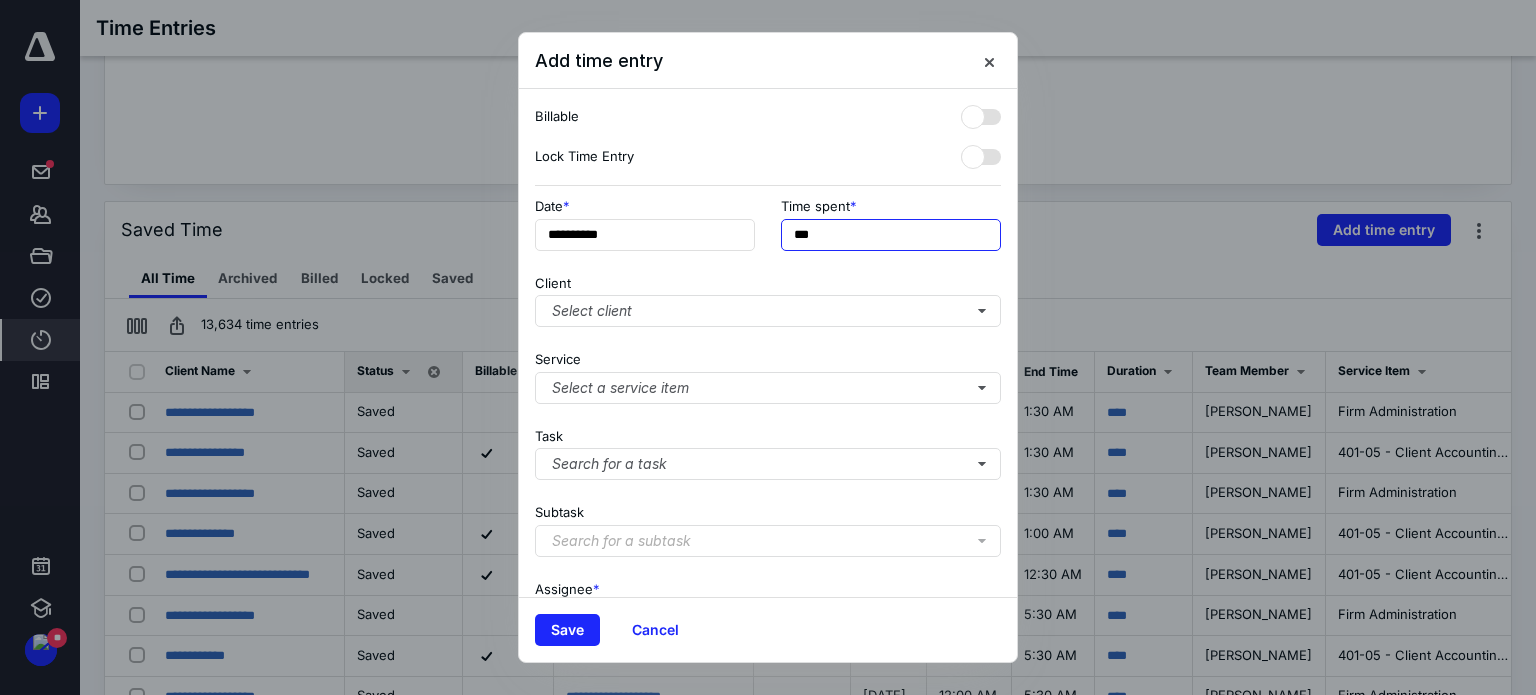 click on "***" at bounding box center [891, 235] 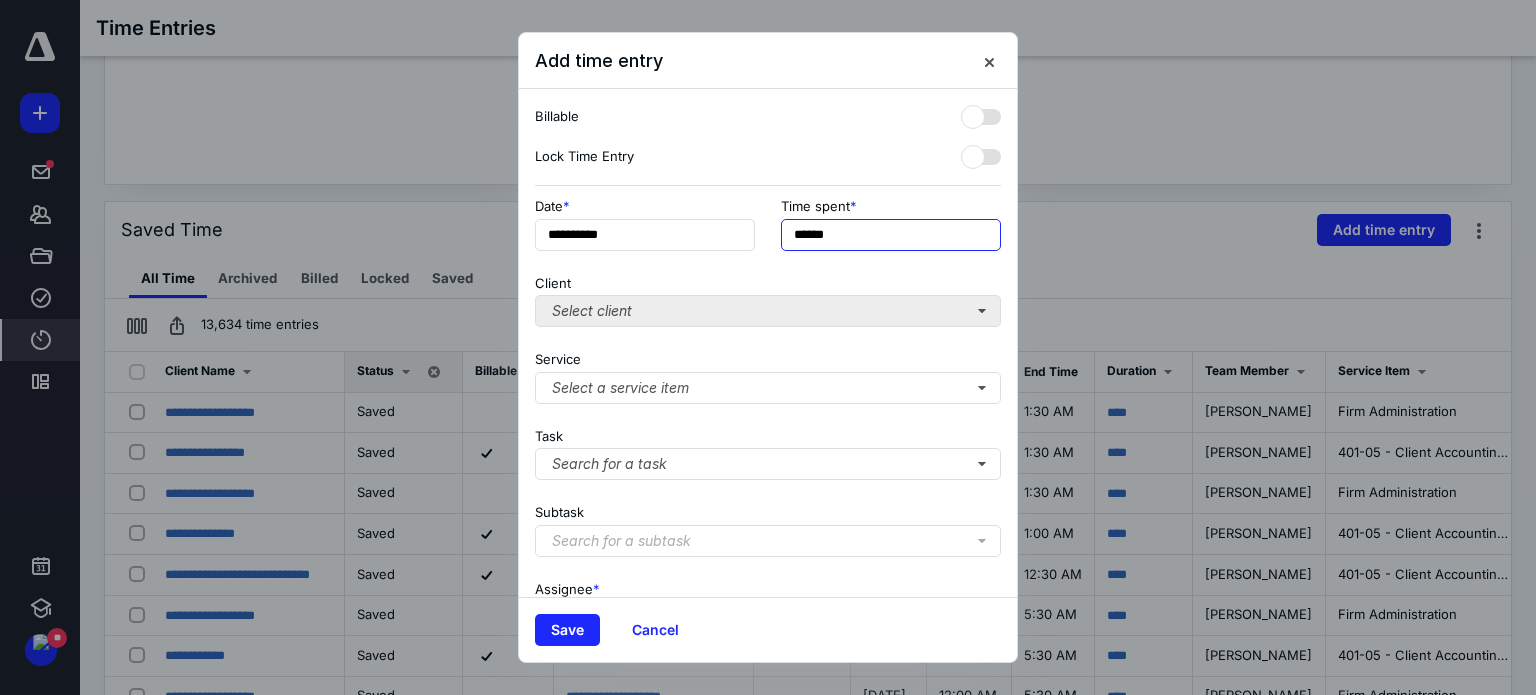 type on "******" 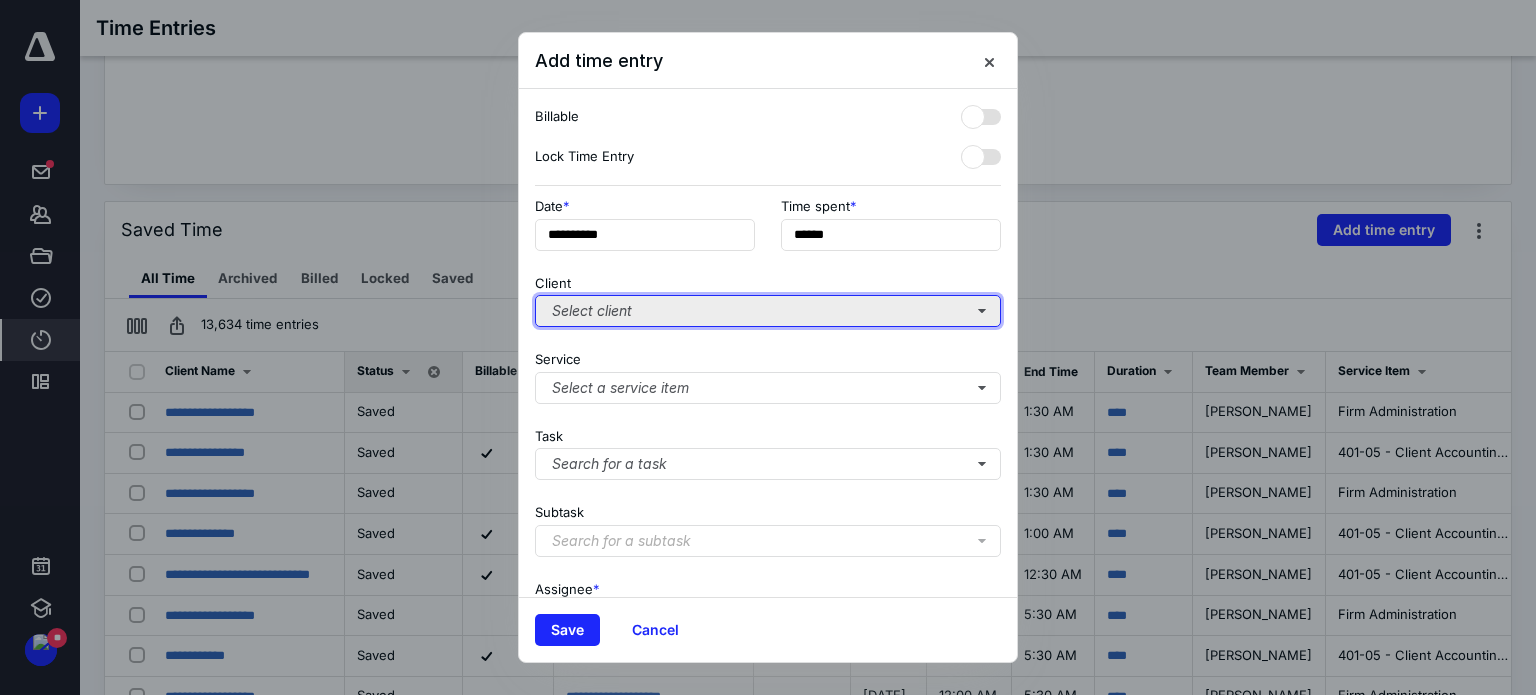 click on "Select client" at bounding box center (768, 311) 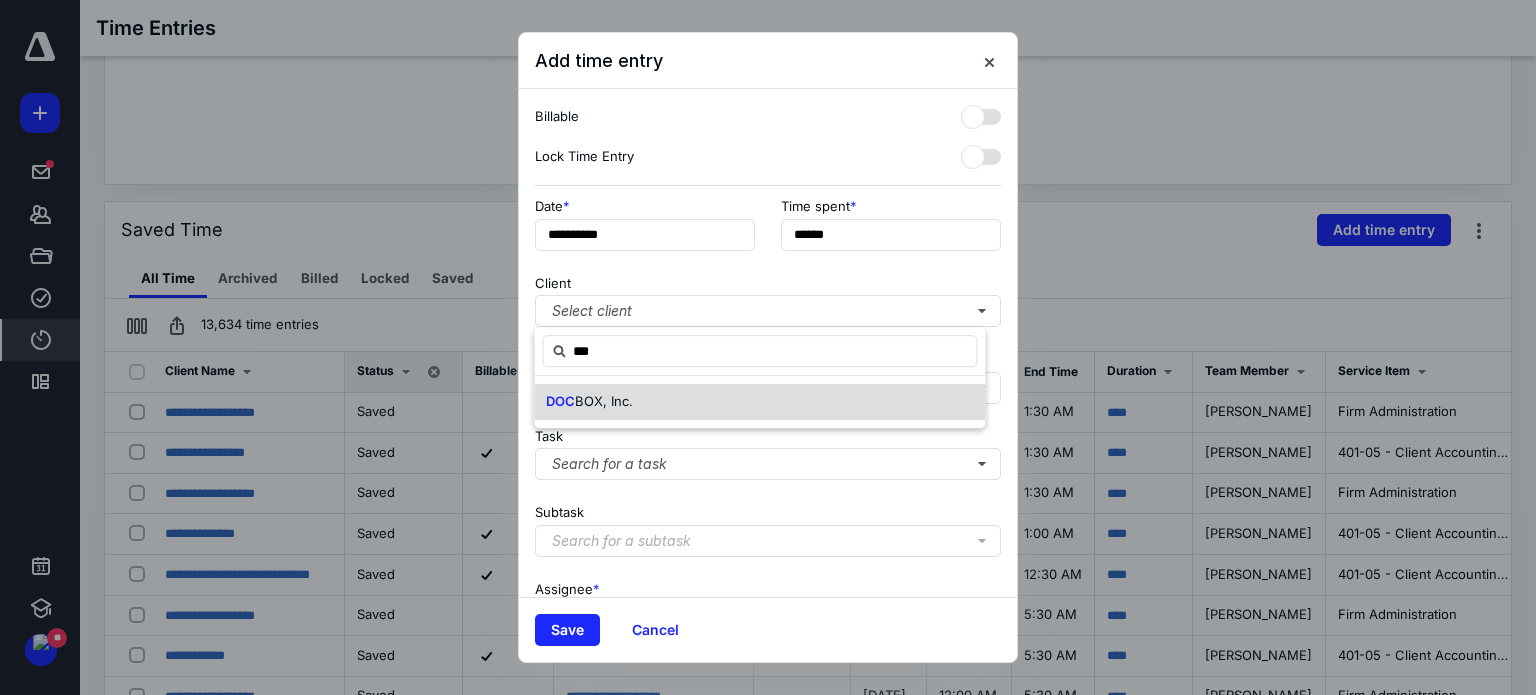 click on "DOC BOX, Inc." at bounding box center [759, 402] 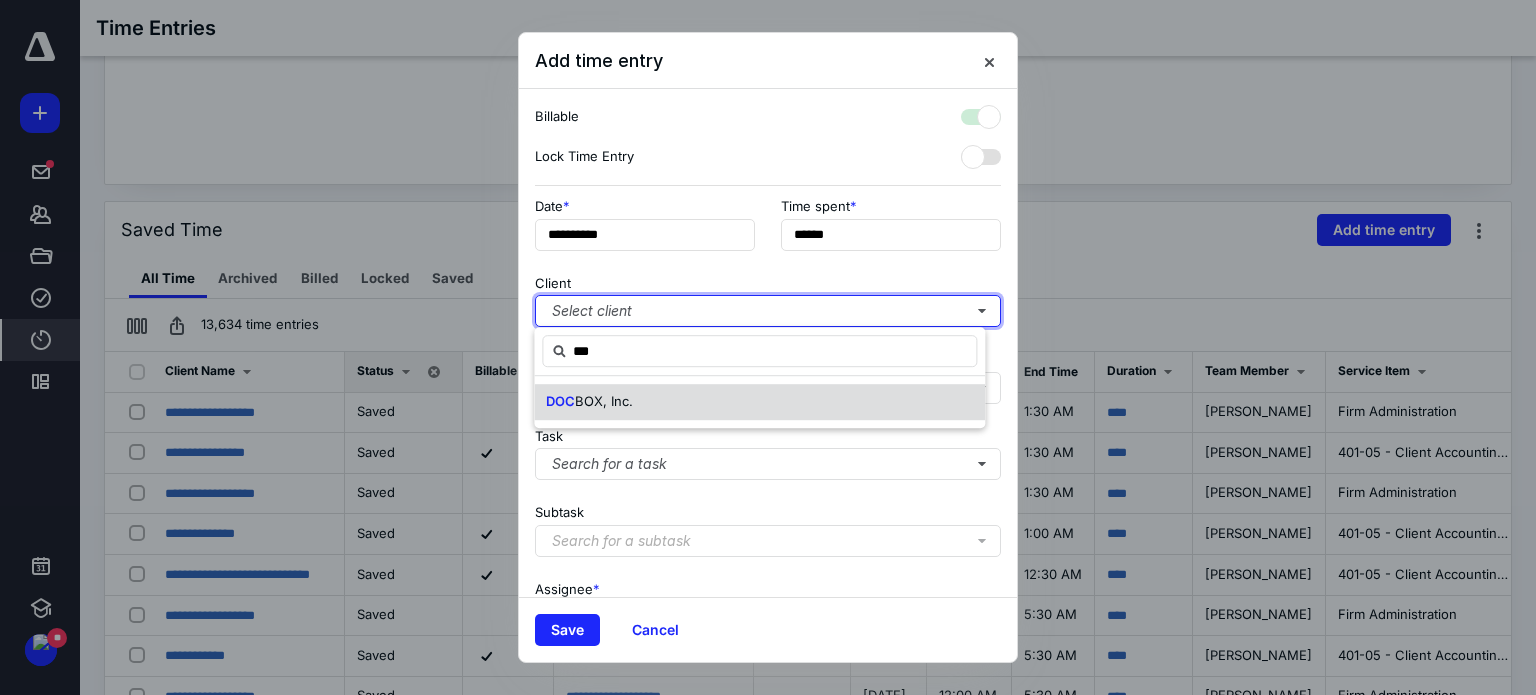 checkbox on "true" 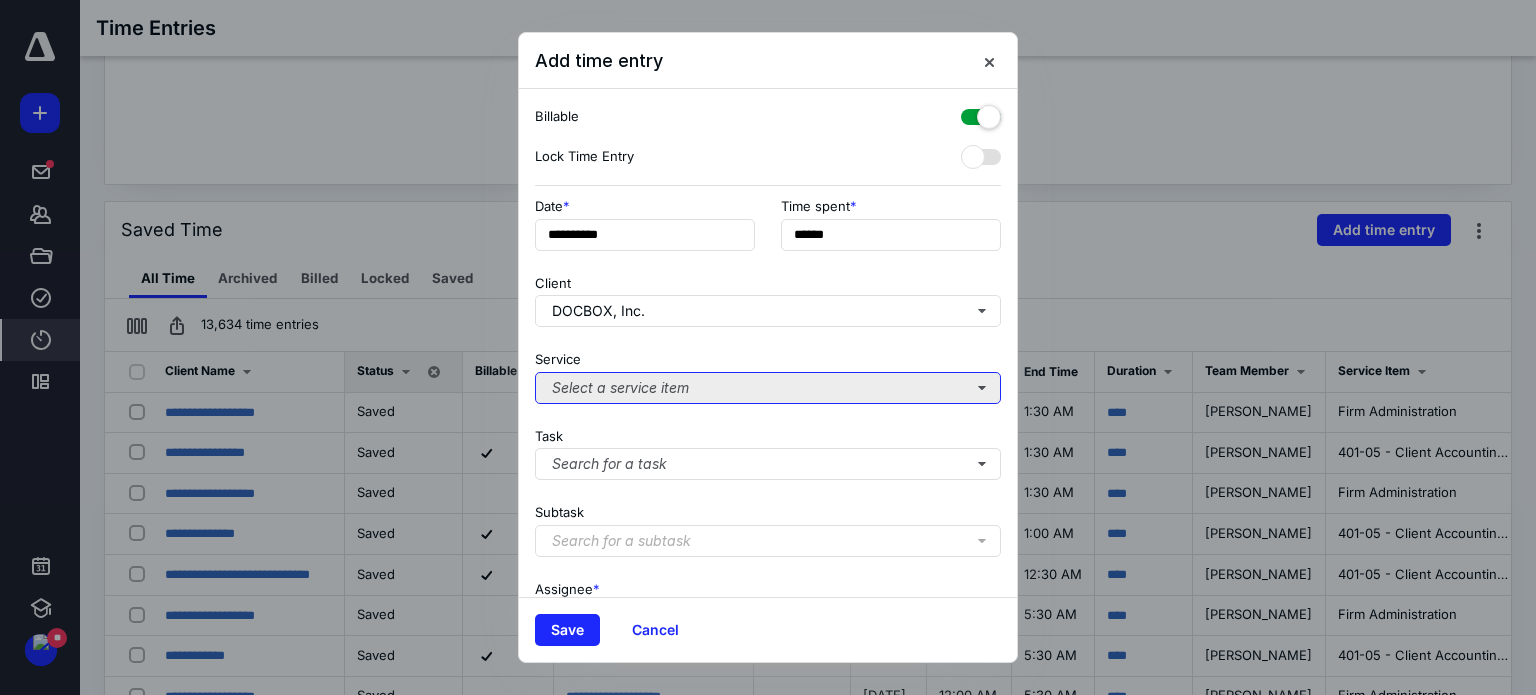 click on "Select a service item" at bounding box center (768, 388) 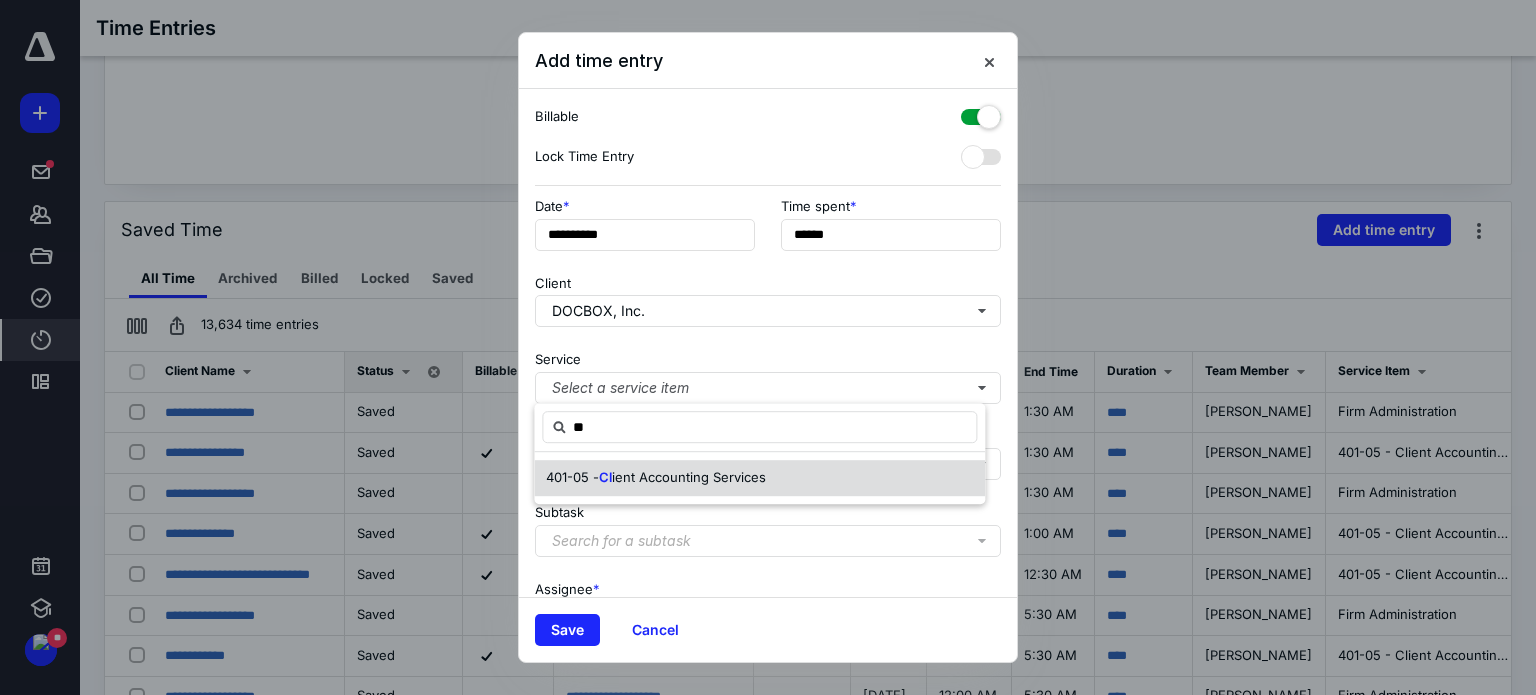 click on "ient Accounting Services" at bounding box center [689, 477] 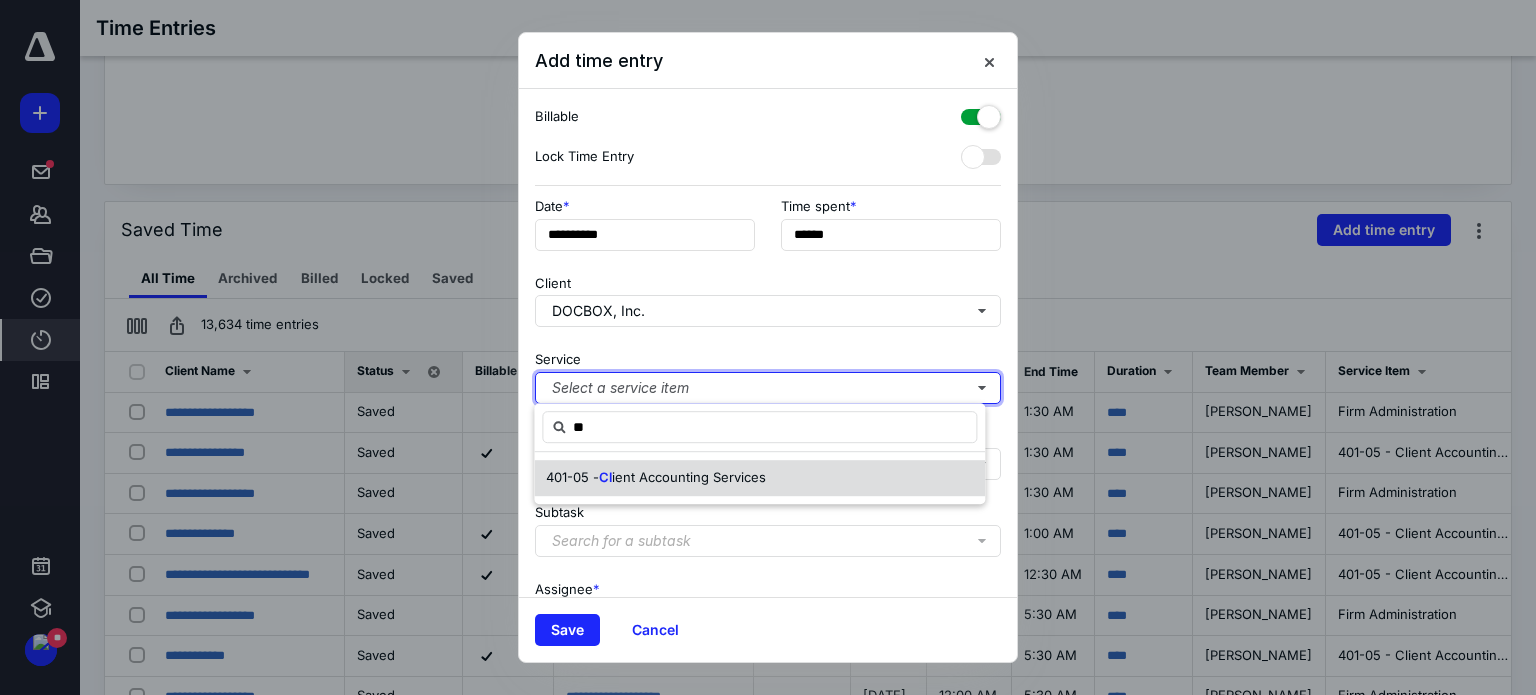 type 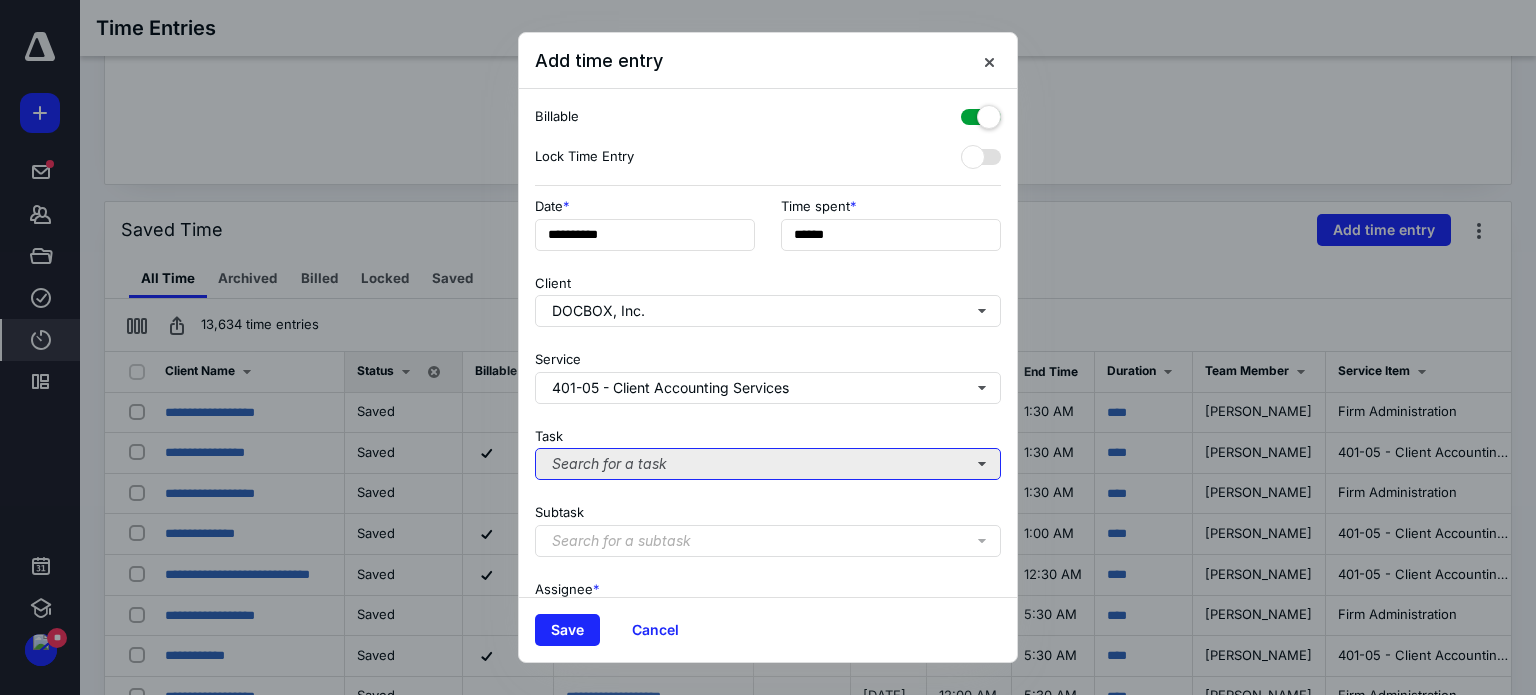 click on "Search for a task" at bounding box center (768, 464) 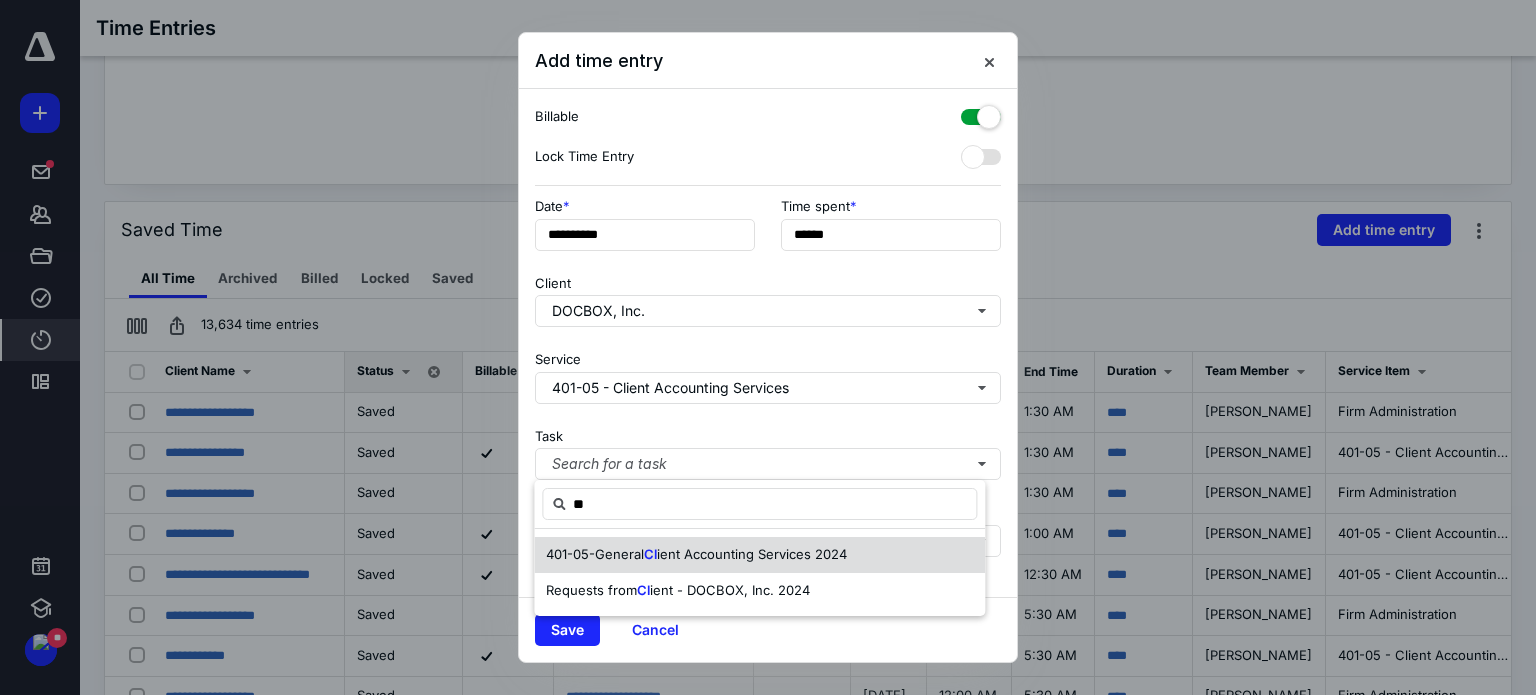 click on "401-05-General" at bounding box center [595, 554] 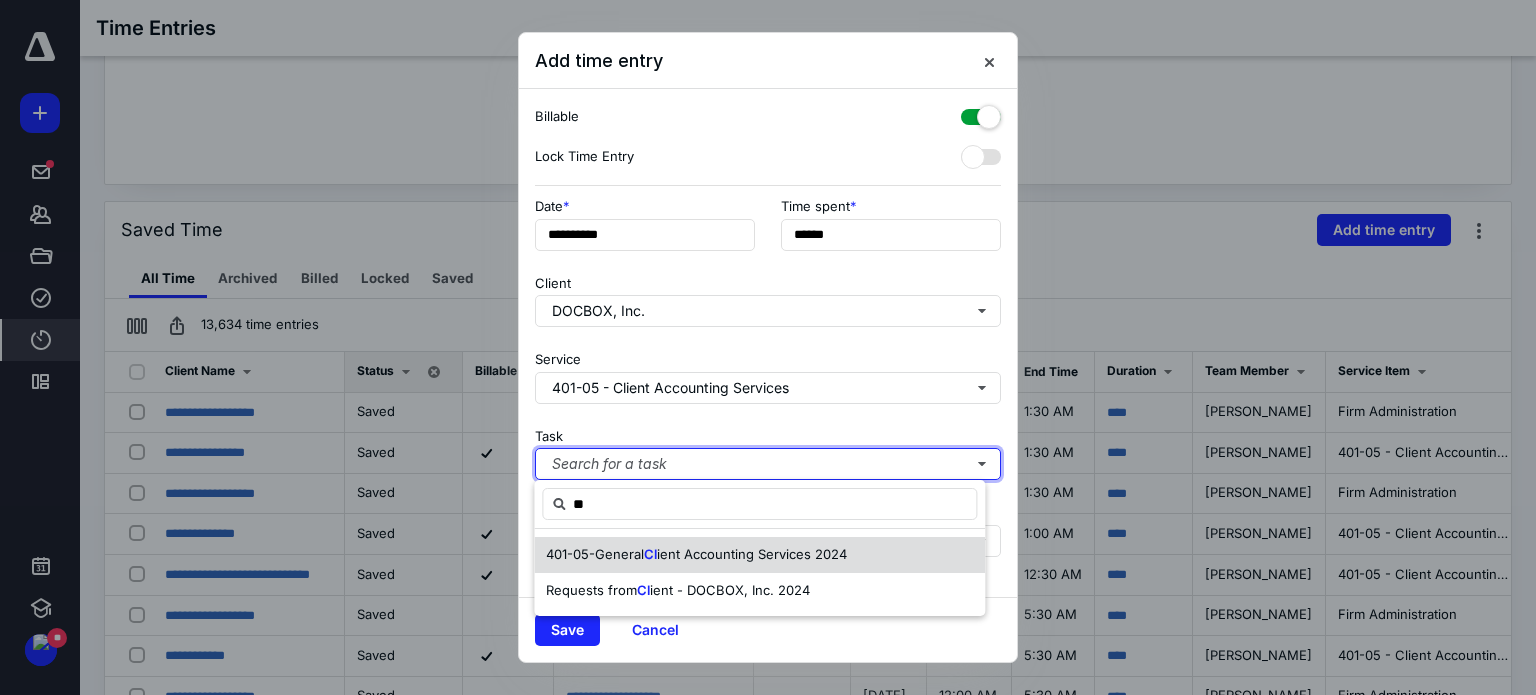 type 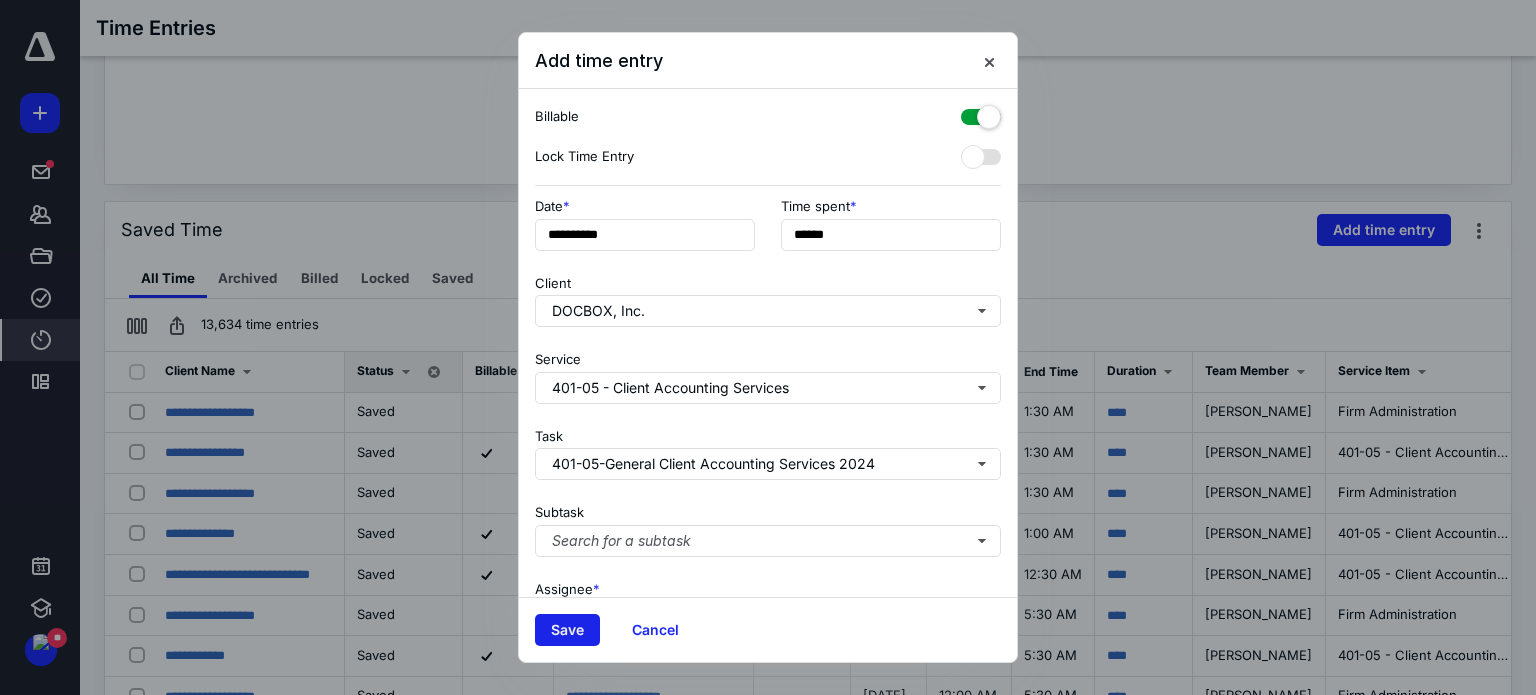 click on "Save" at bounding box center [567, 630] 